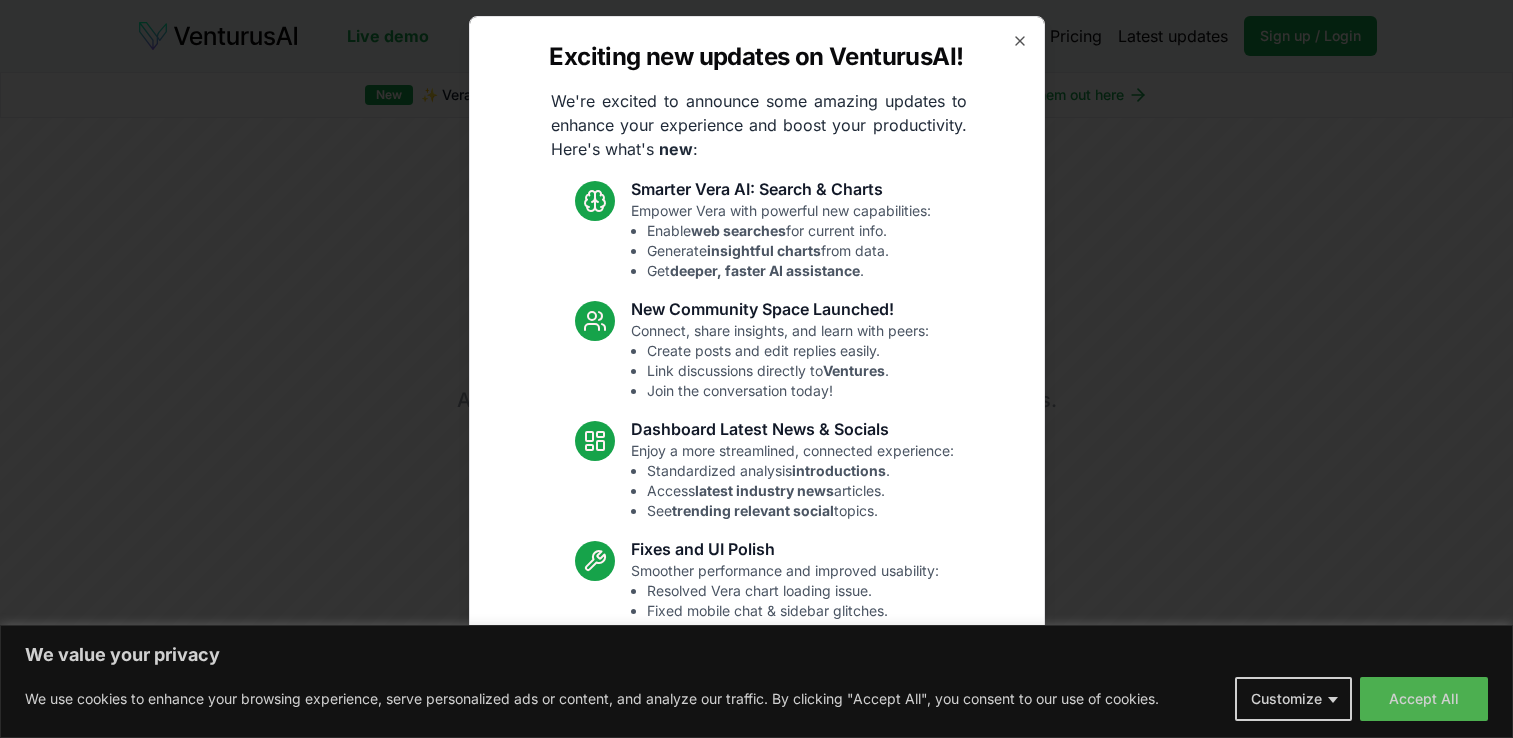 scroll, scrollTop: 0, scrollLeft: 0, axis: both 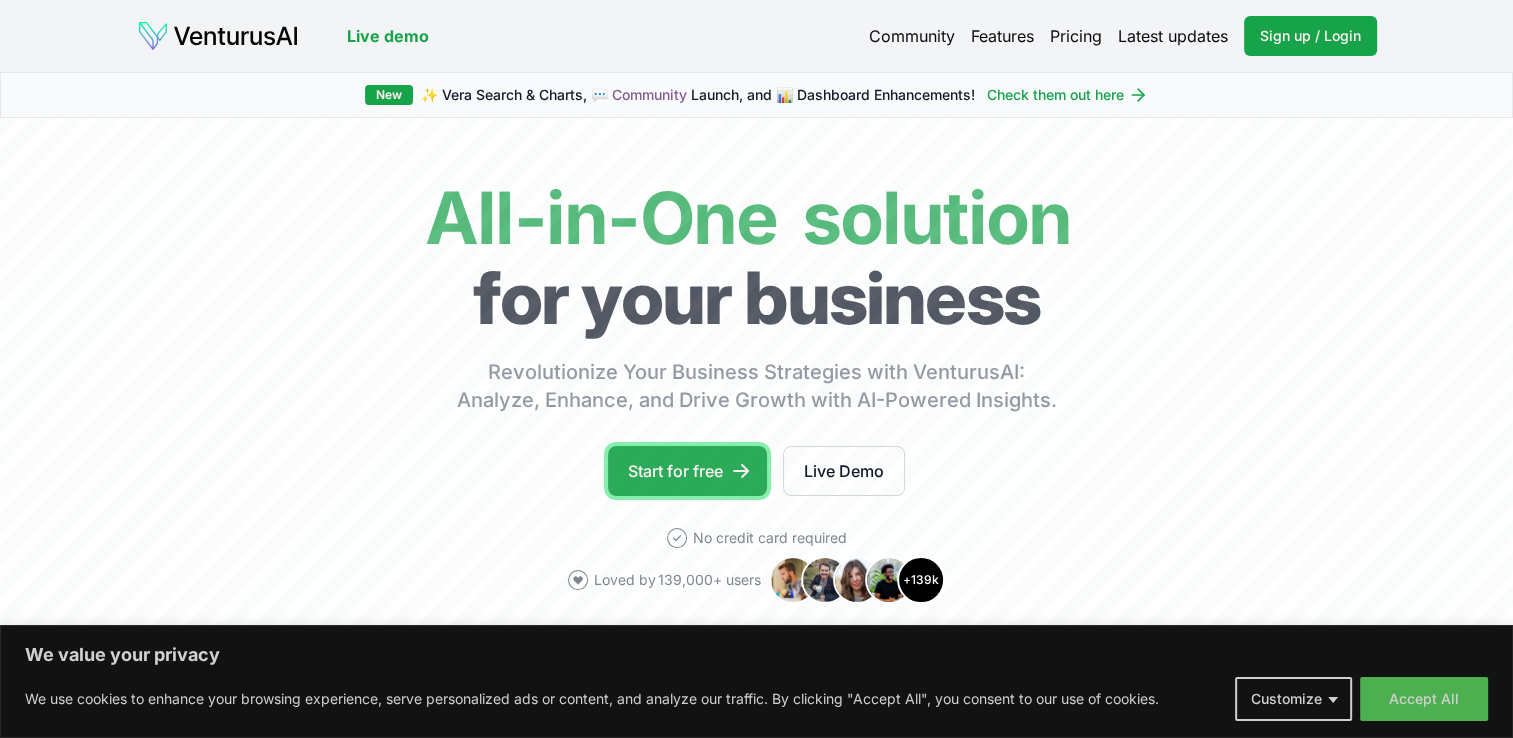 click on "Start for free" at bounding box center (687, 471) 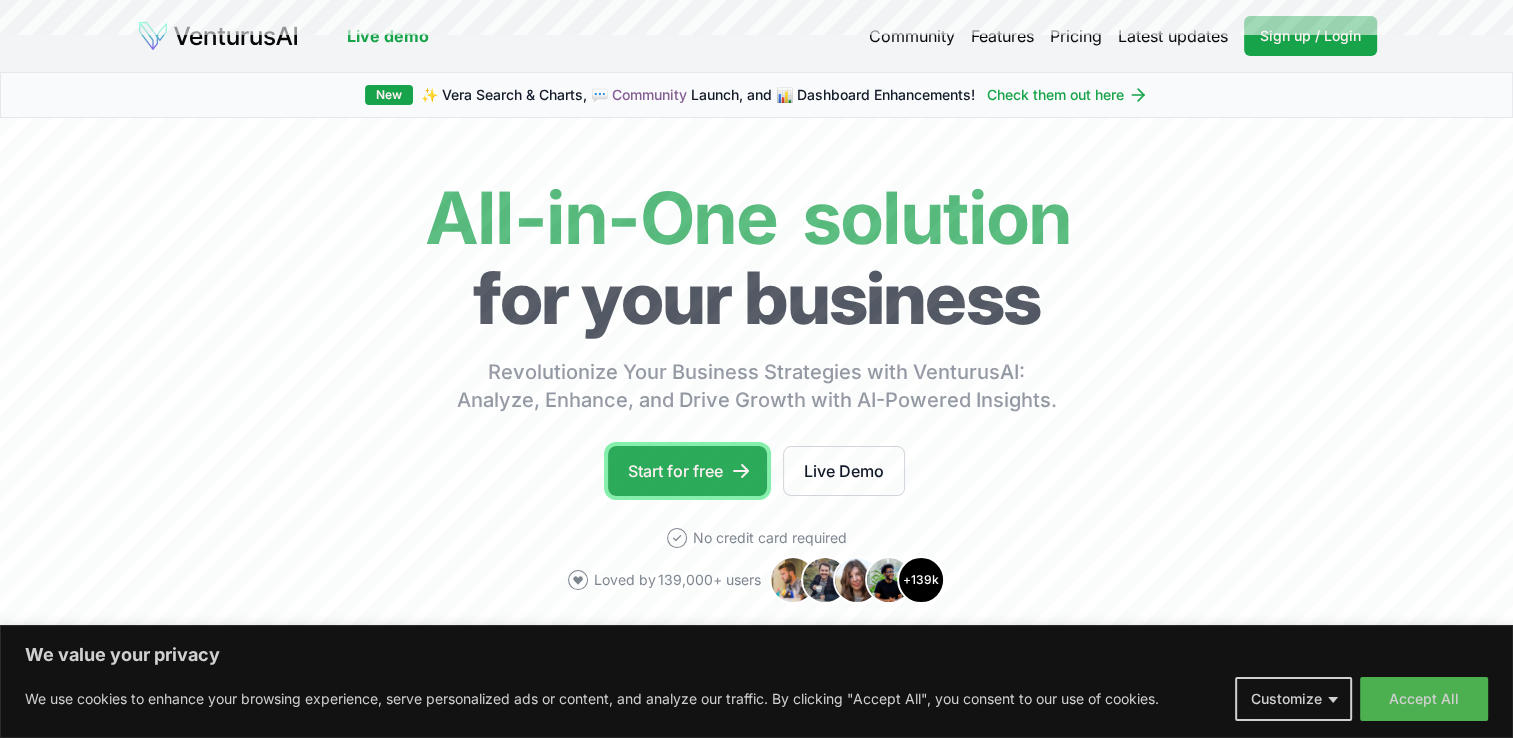 click 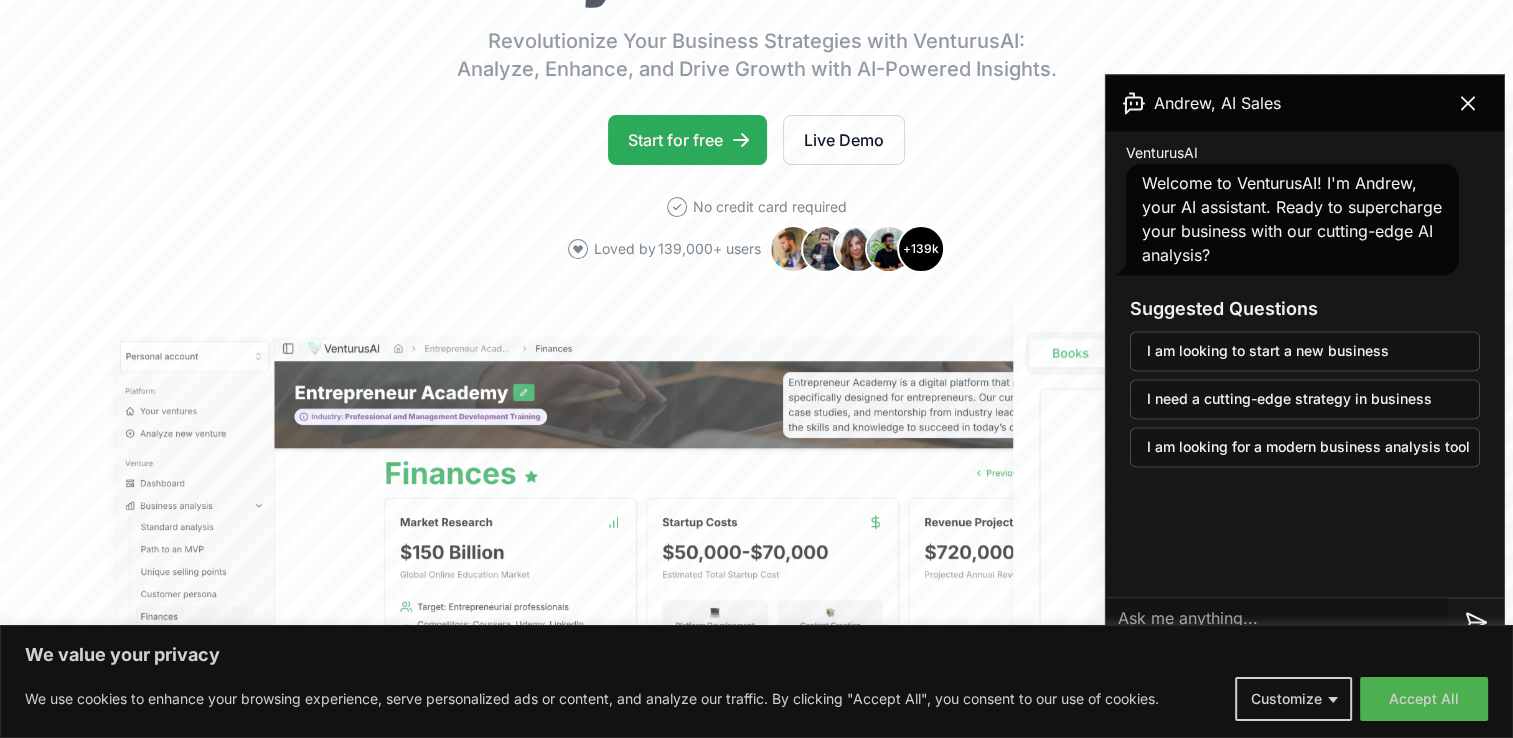 scroll, scrollTop: 200, scrollLeft: 0, axis: vertical 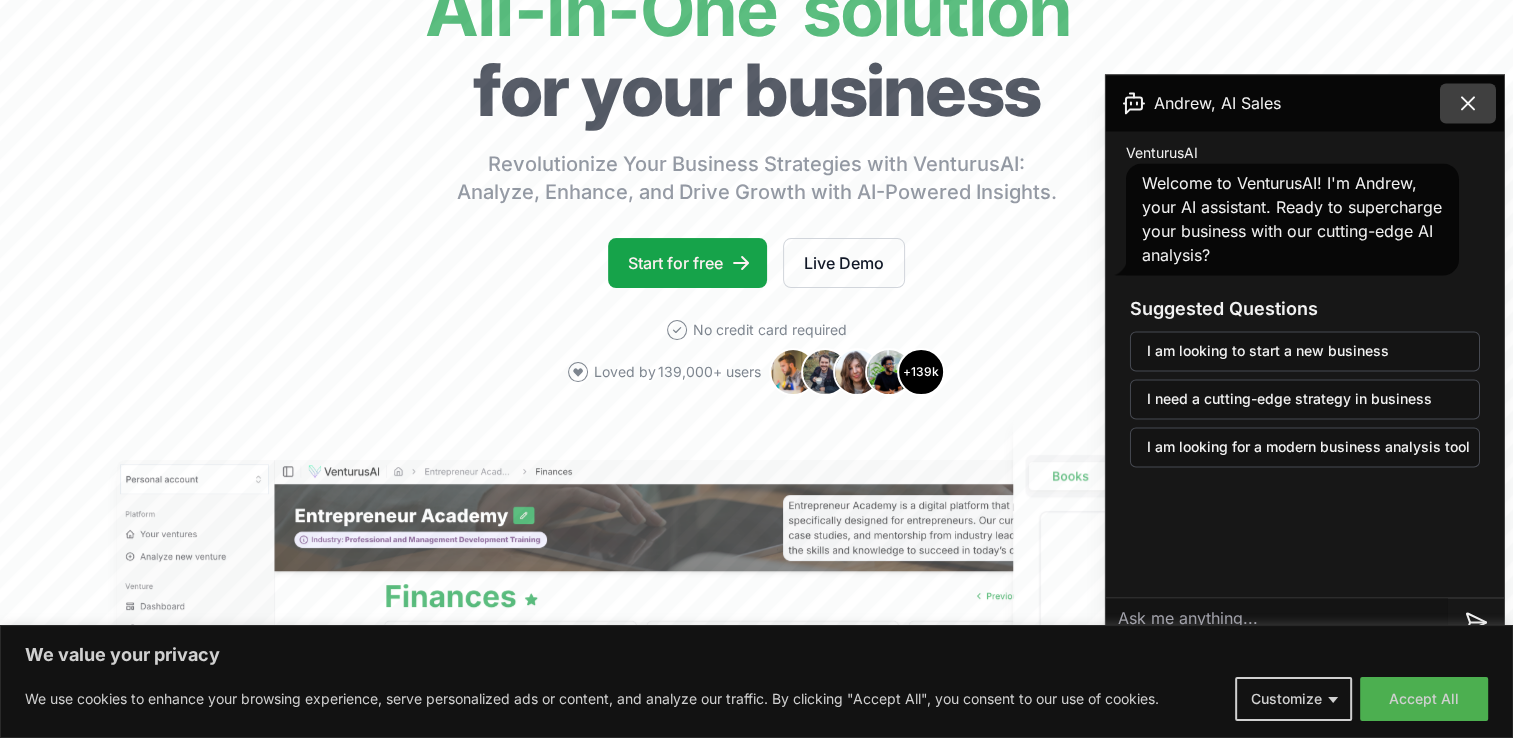 click 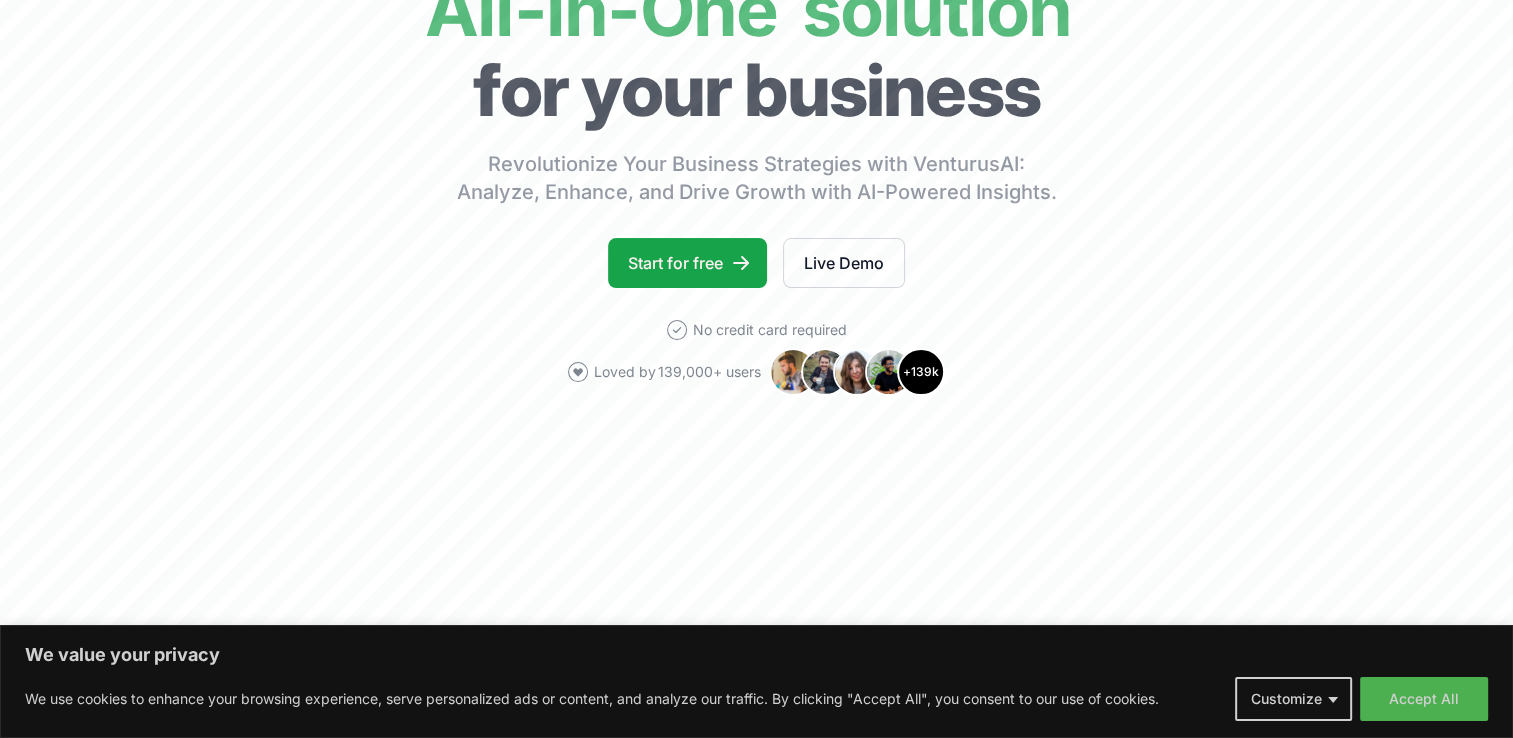 click on "Customize" at bounding box center (1293, 699) 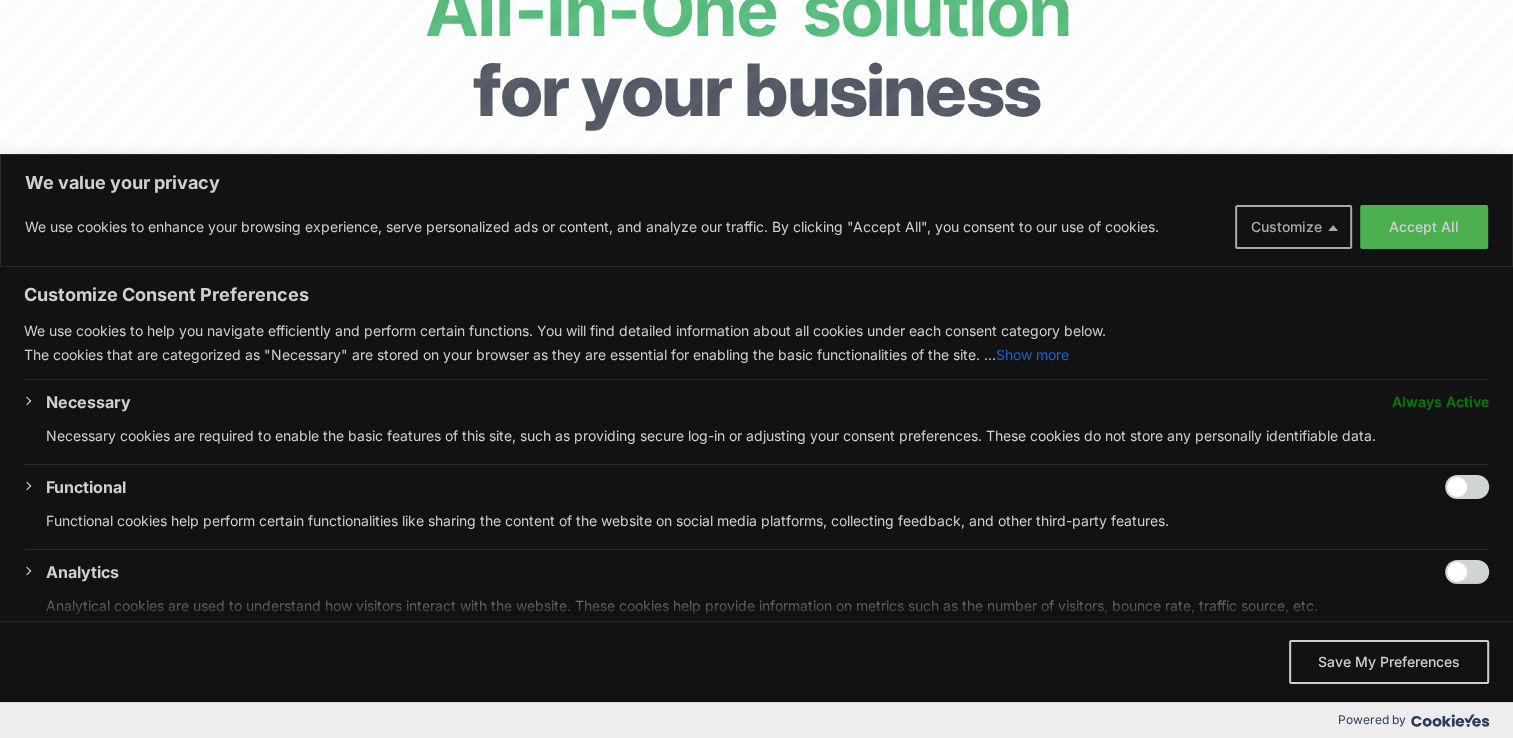 click on "Customize" at bounding box center [1293, 227] 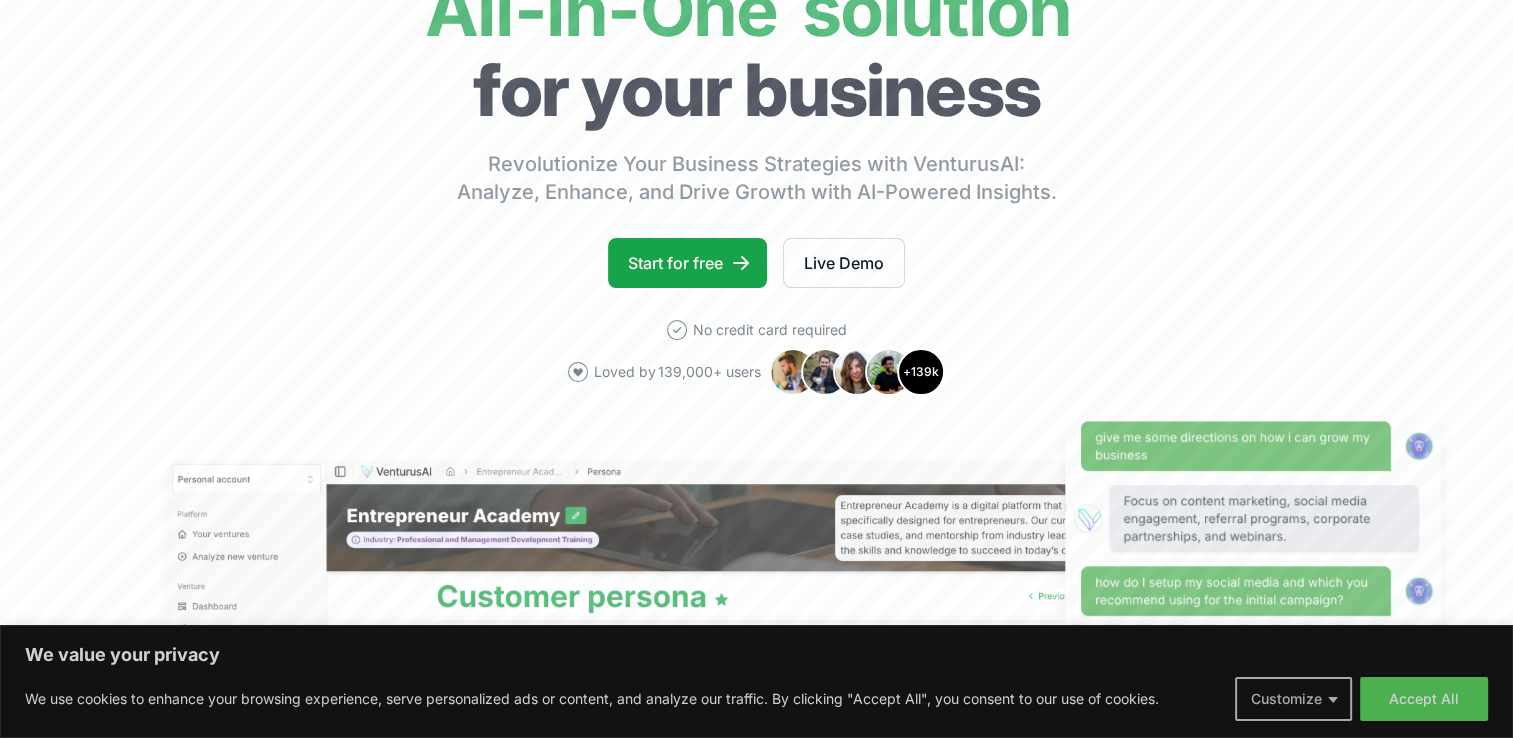 click on "Customize" at bounding box center [1293, 699] 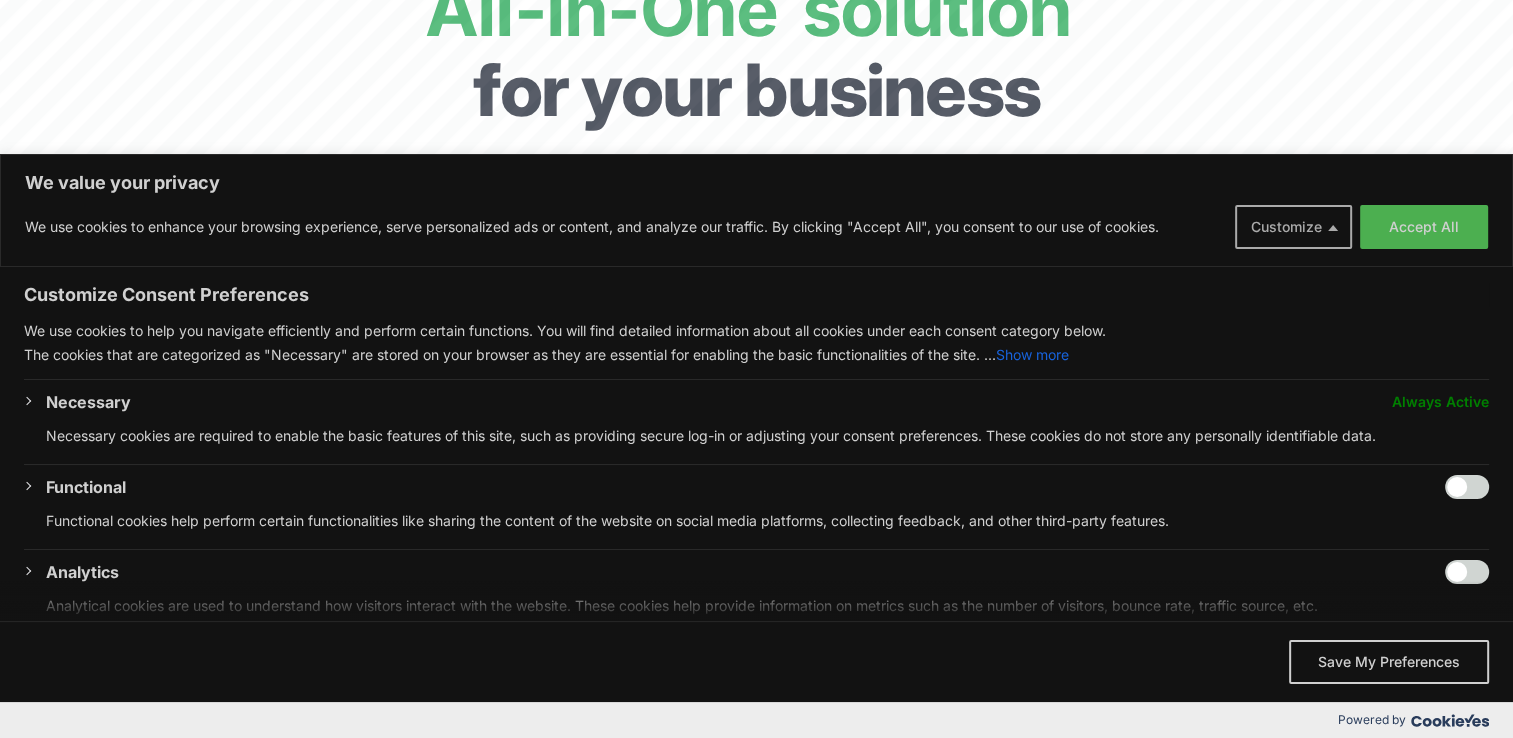 click on "Customize" at bounding box center (1293, 227) 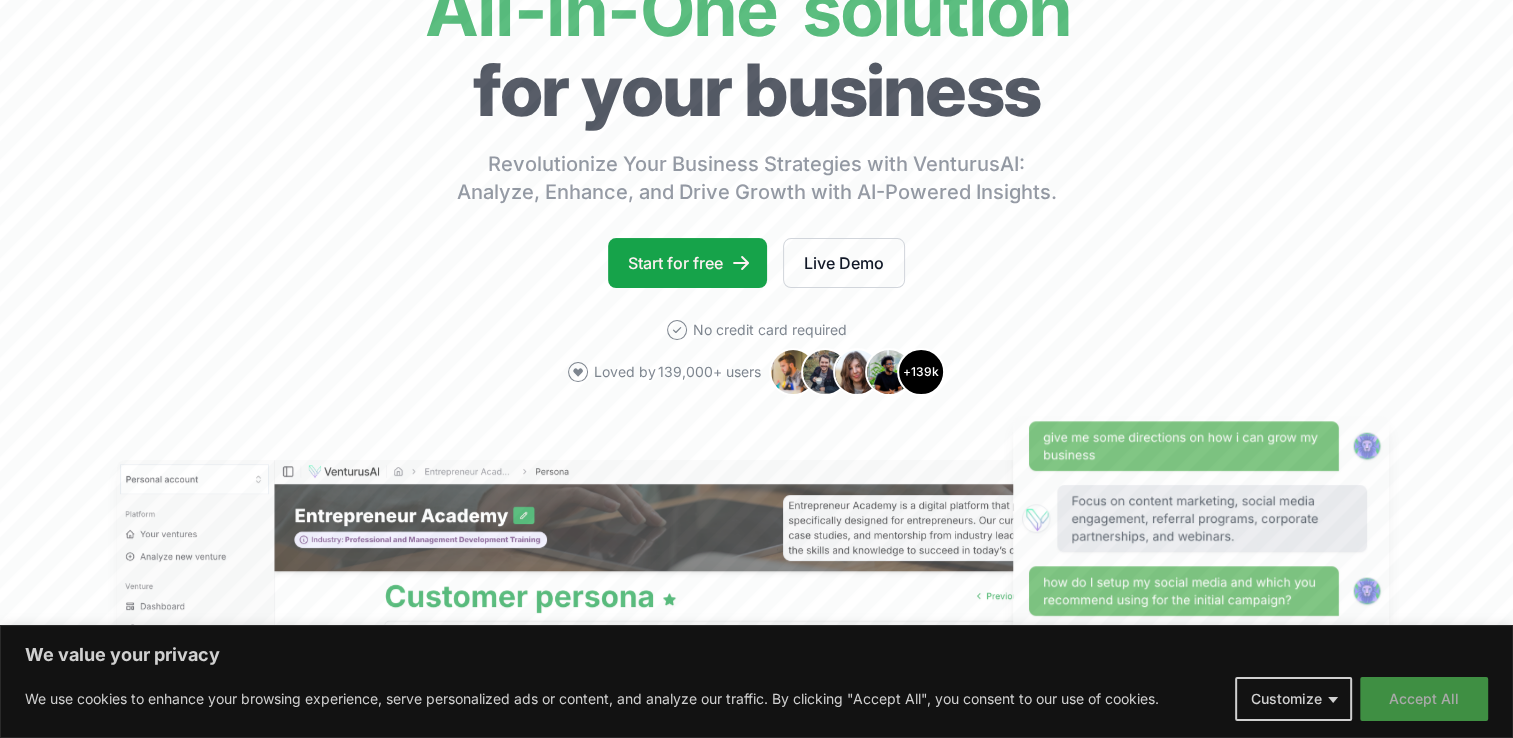 click on "Accept All" at bounding box center [1424, 699] 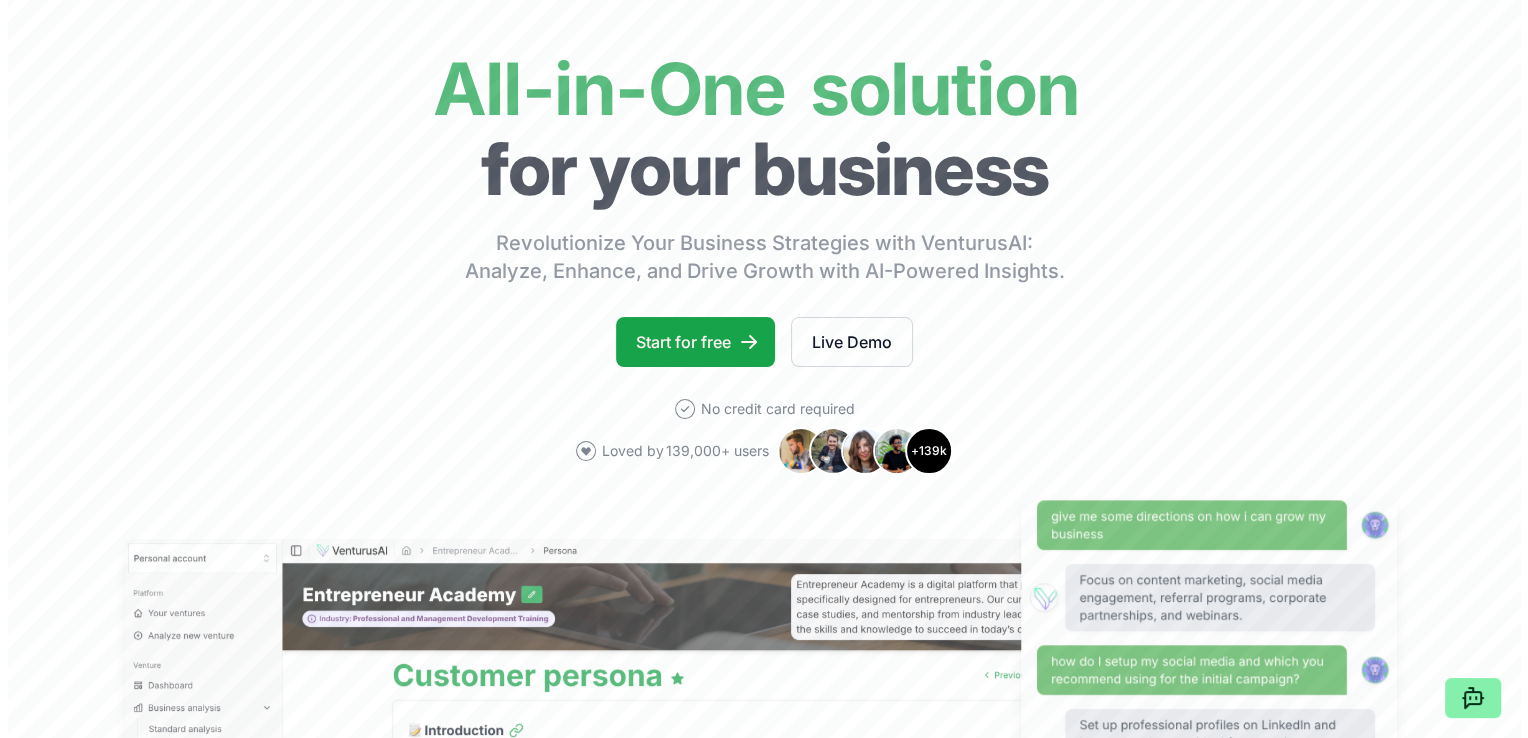 scroll, scrollTop: 0, scrollLeft: 0, axis: both 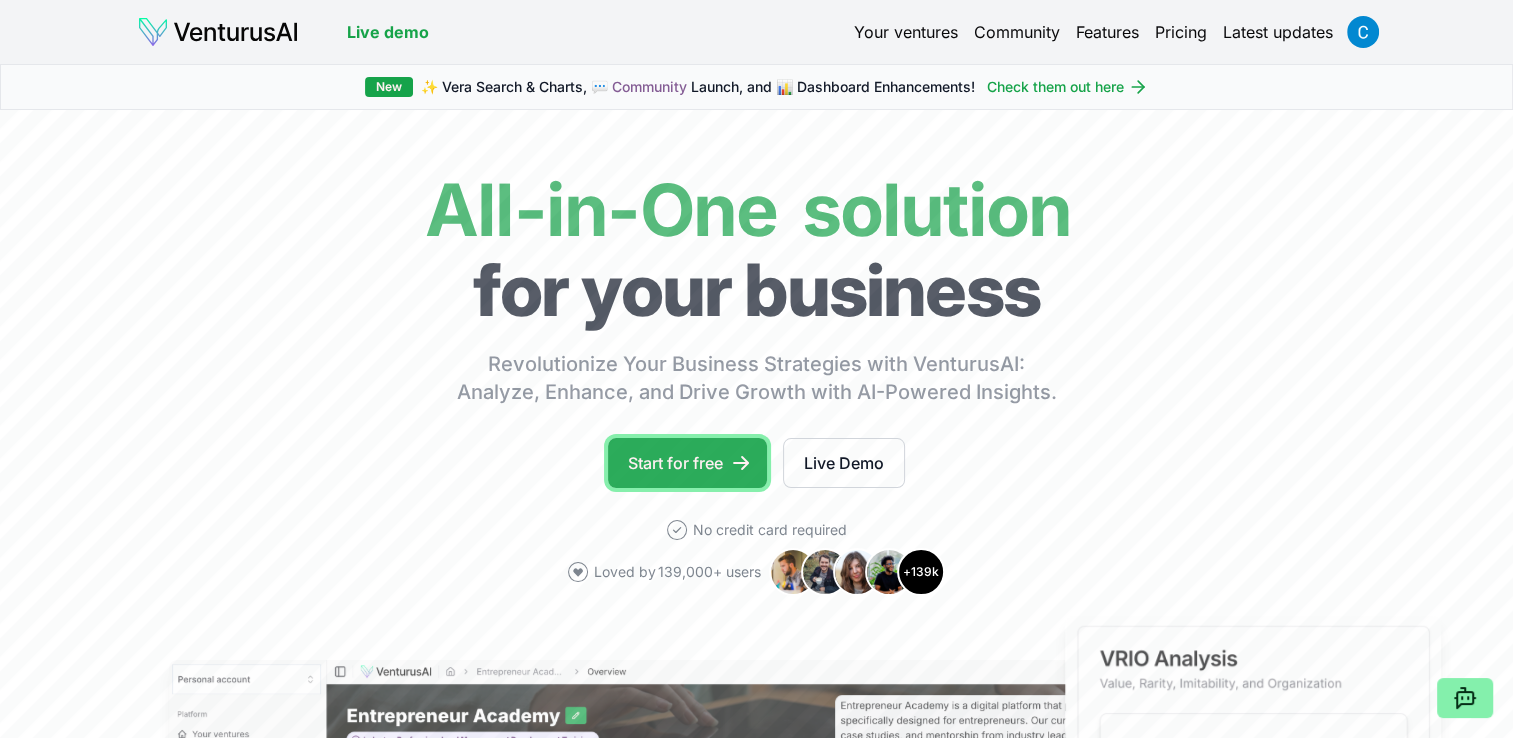 click on "Start for free" at bounding box center [687, 463] 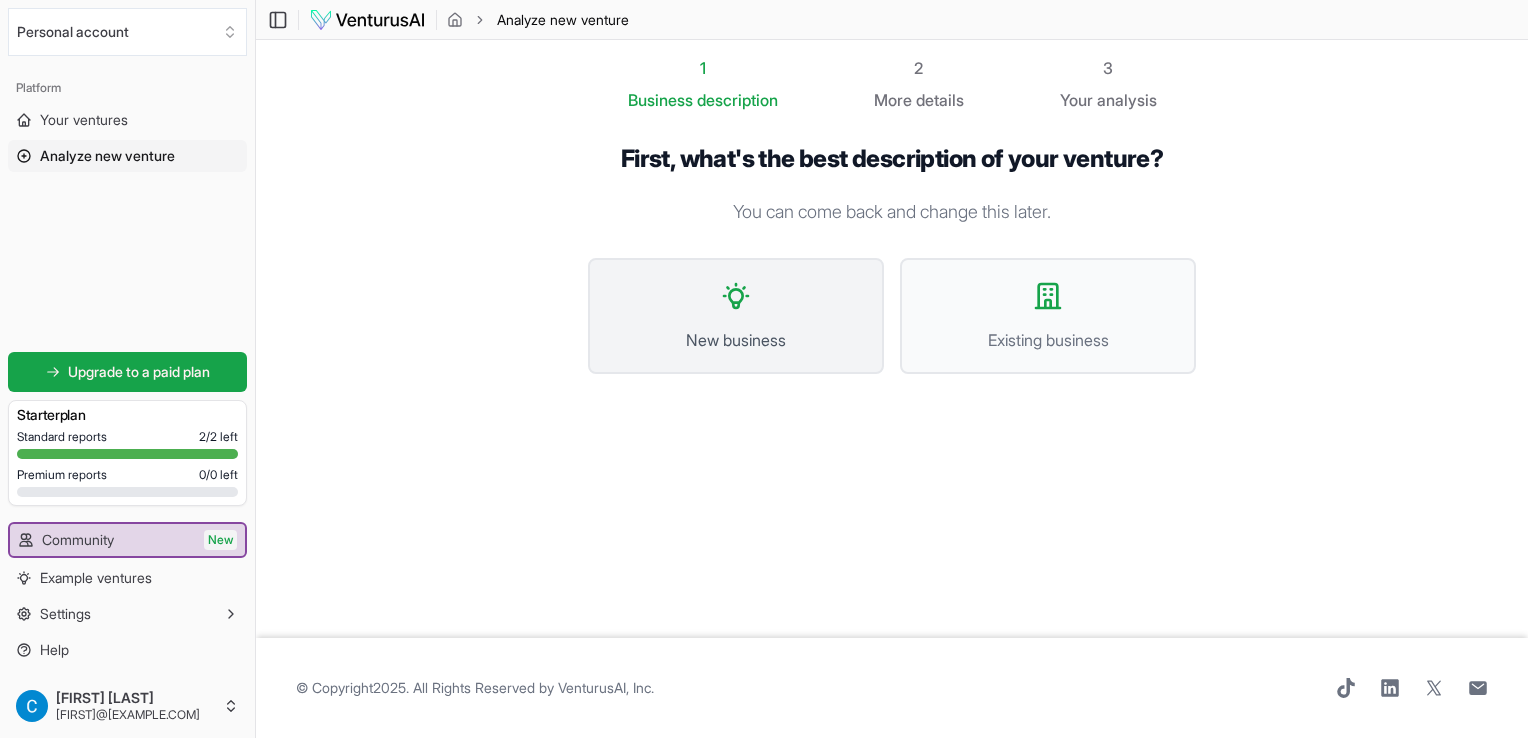 click on "New business" at bounding box center (736, 316) 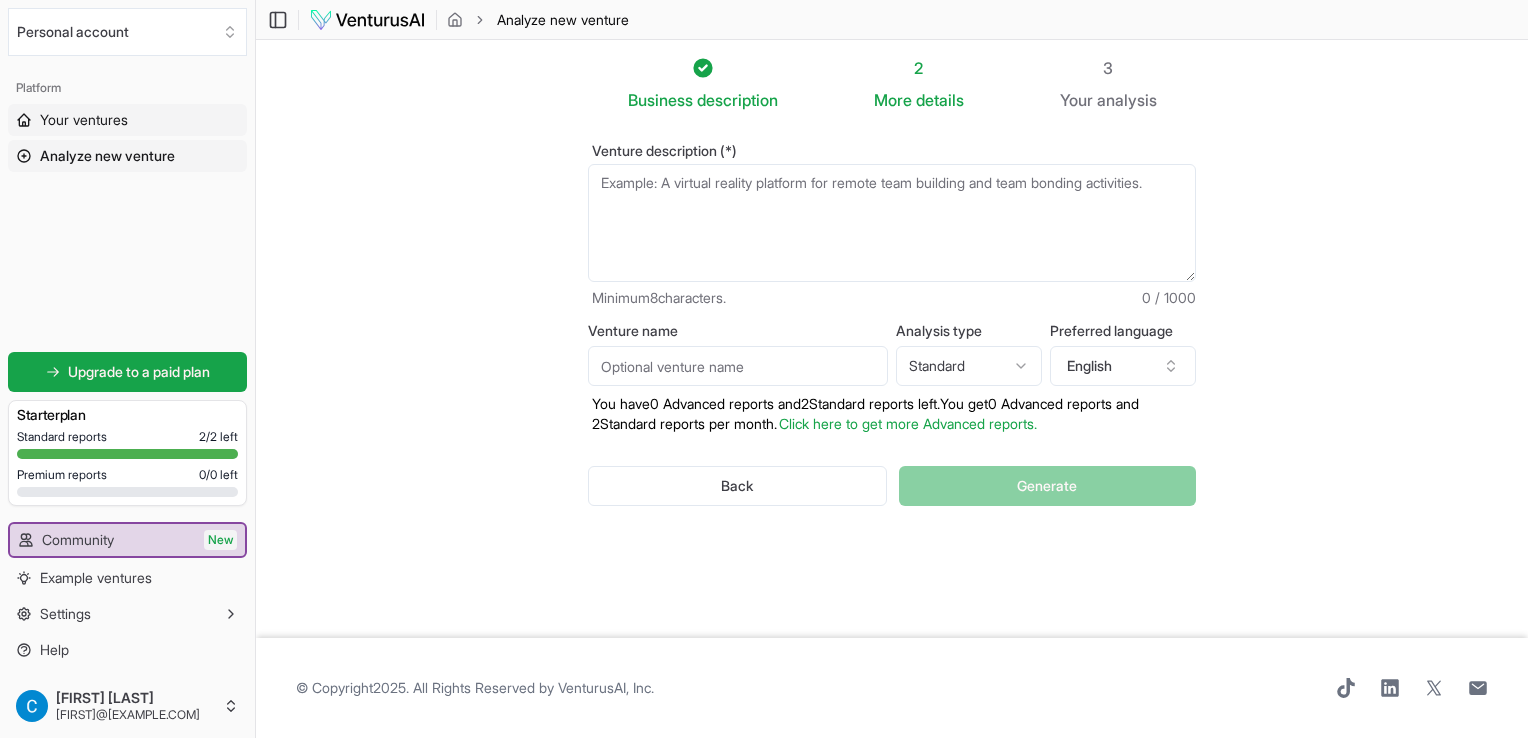 click on "Your ventures" at bounding box center [84, 120] 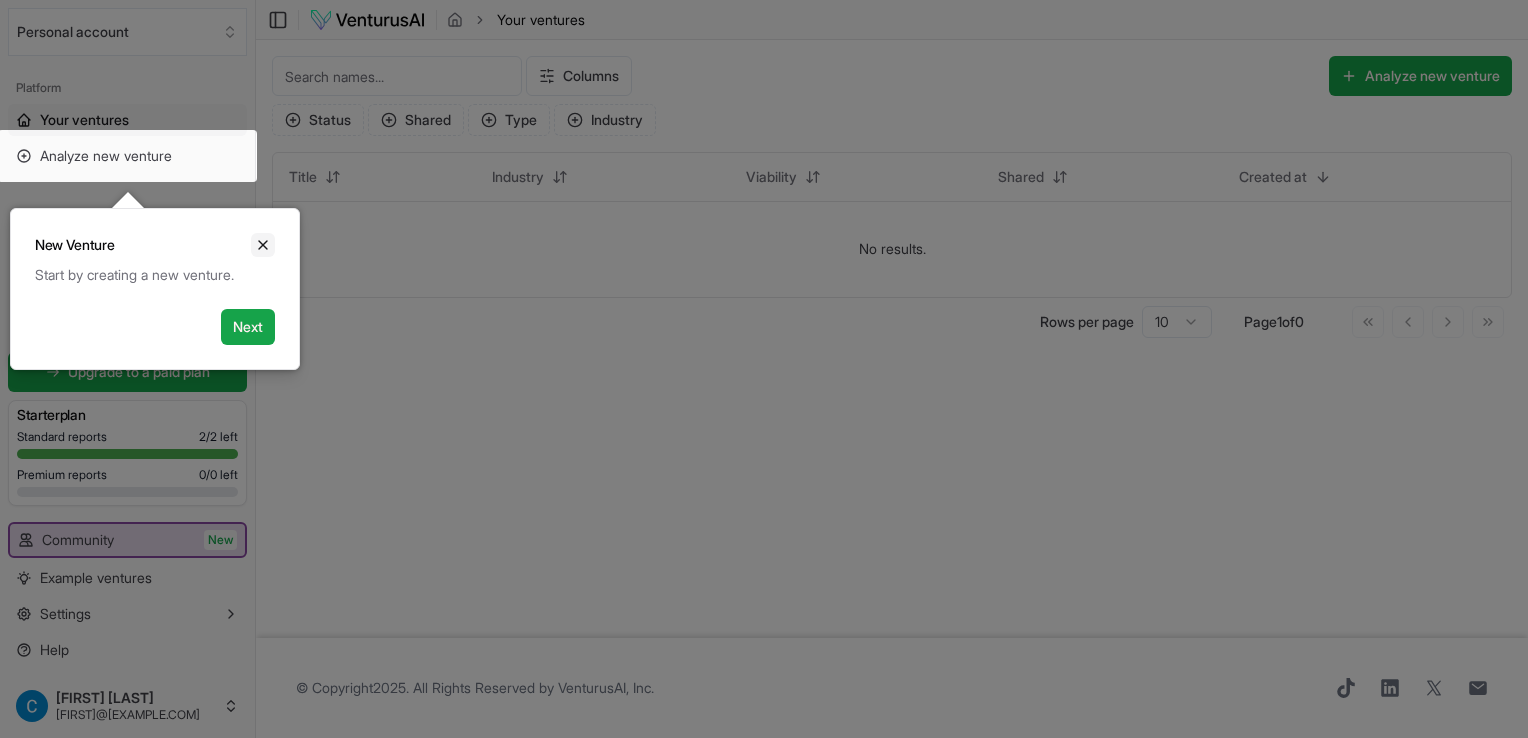 click 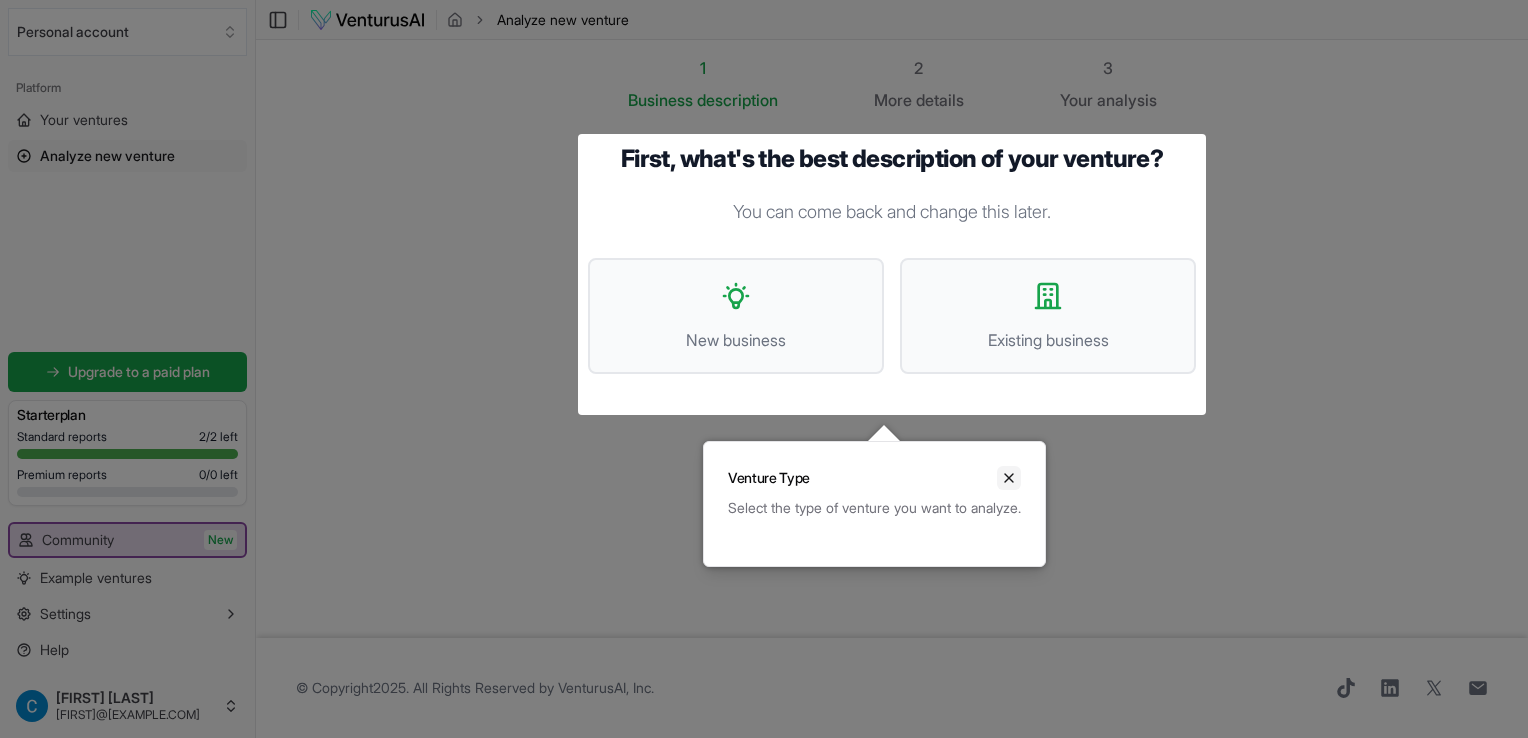 click 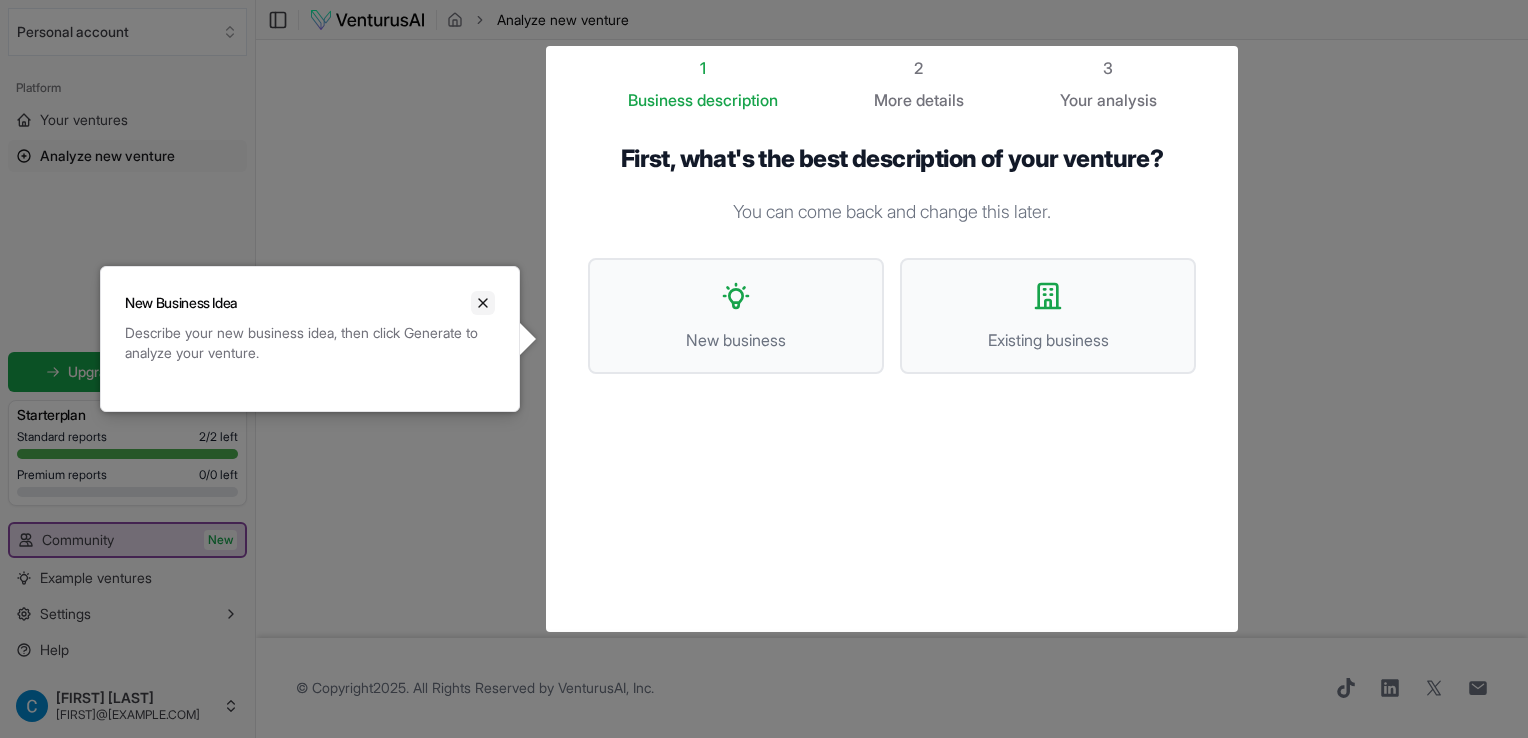 click 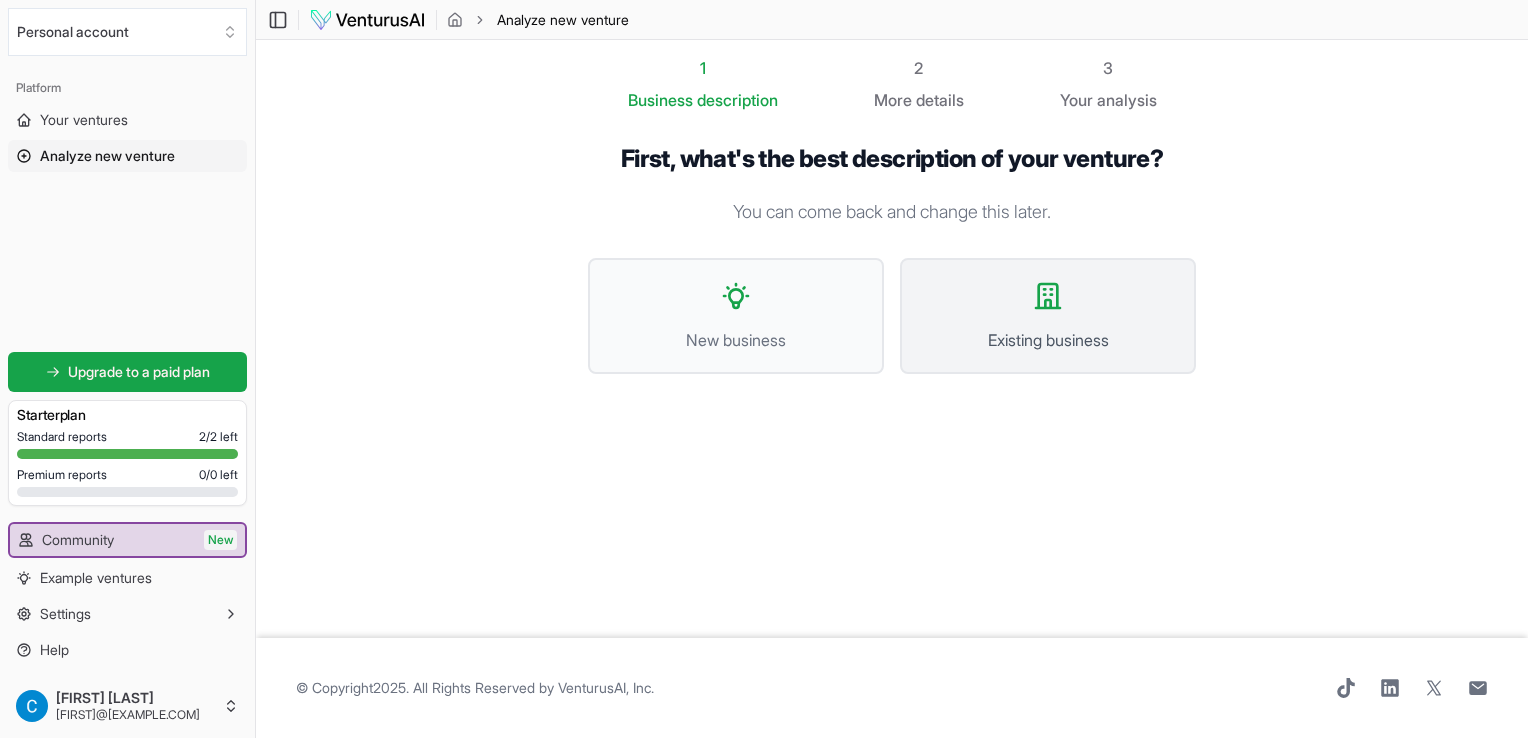 click on "Existing business" at bounding box center (1048, 316) 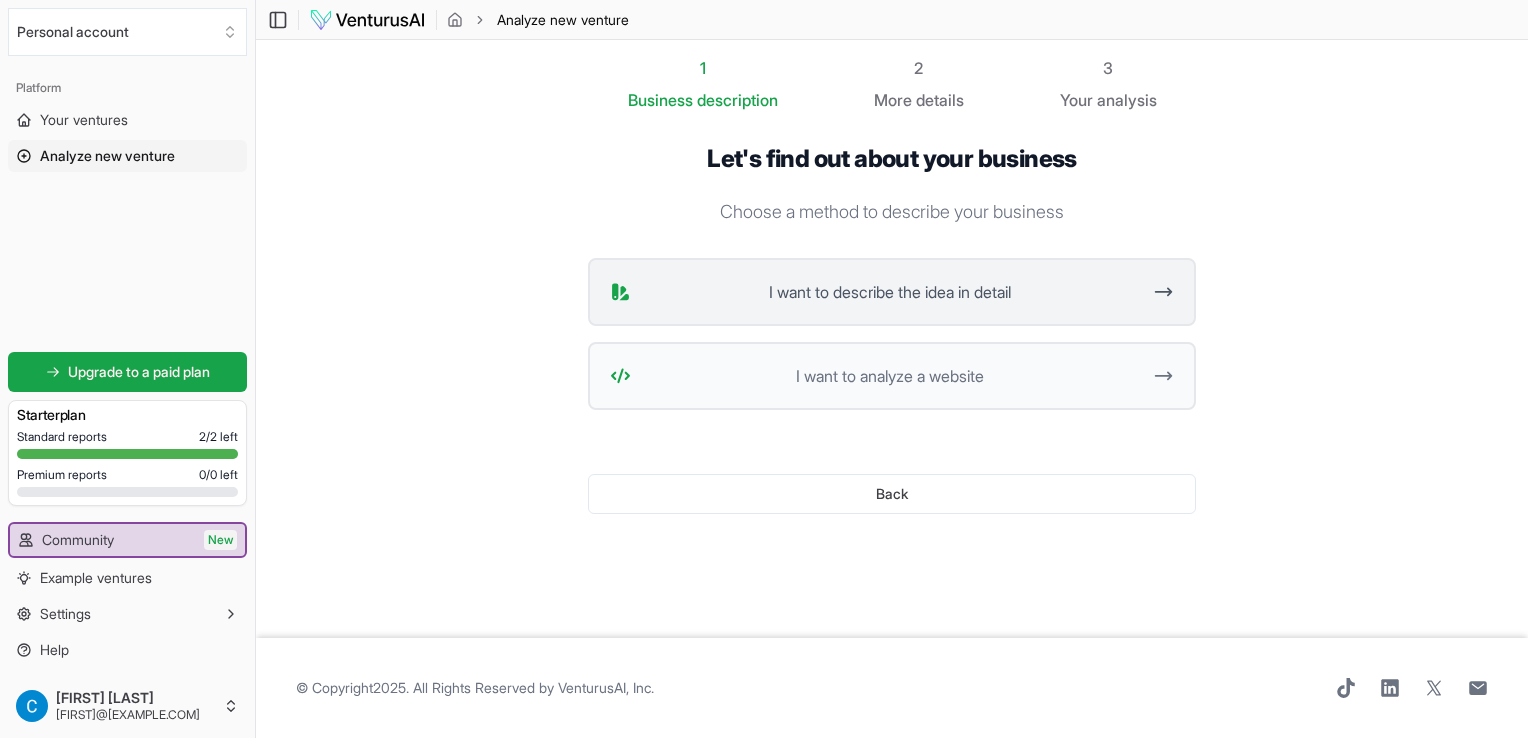 click 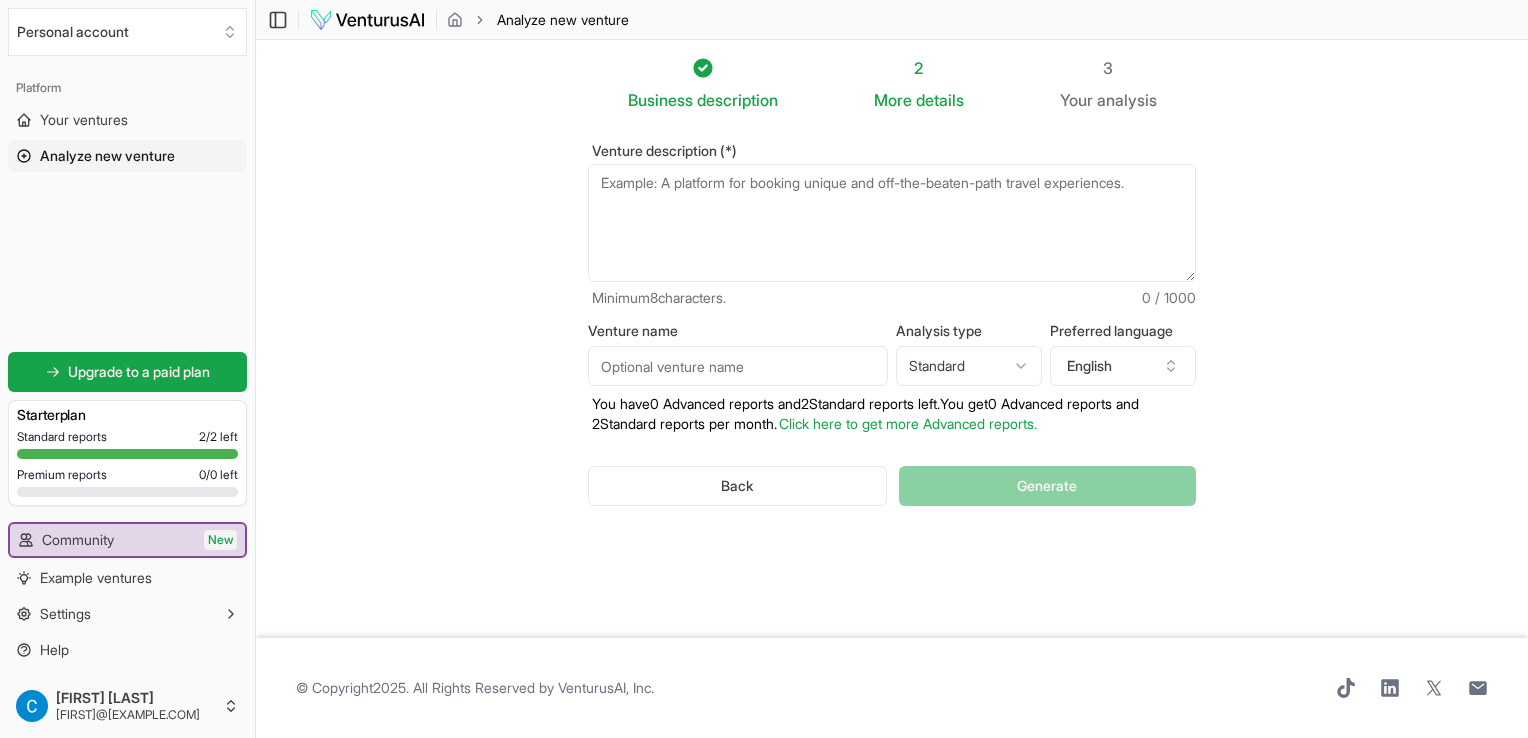 click on "Venture description (*)" at bounding box center (892, 223) 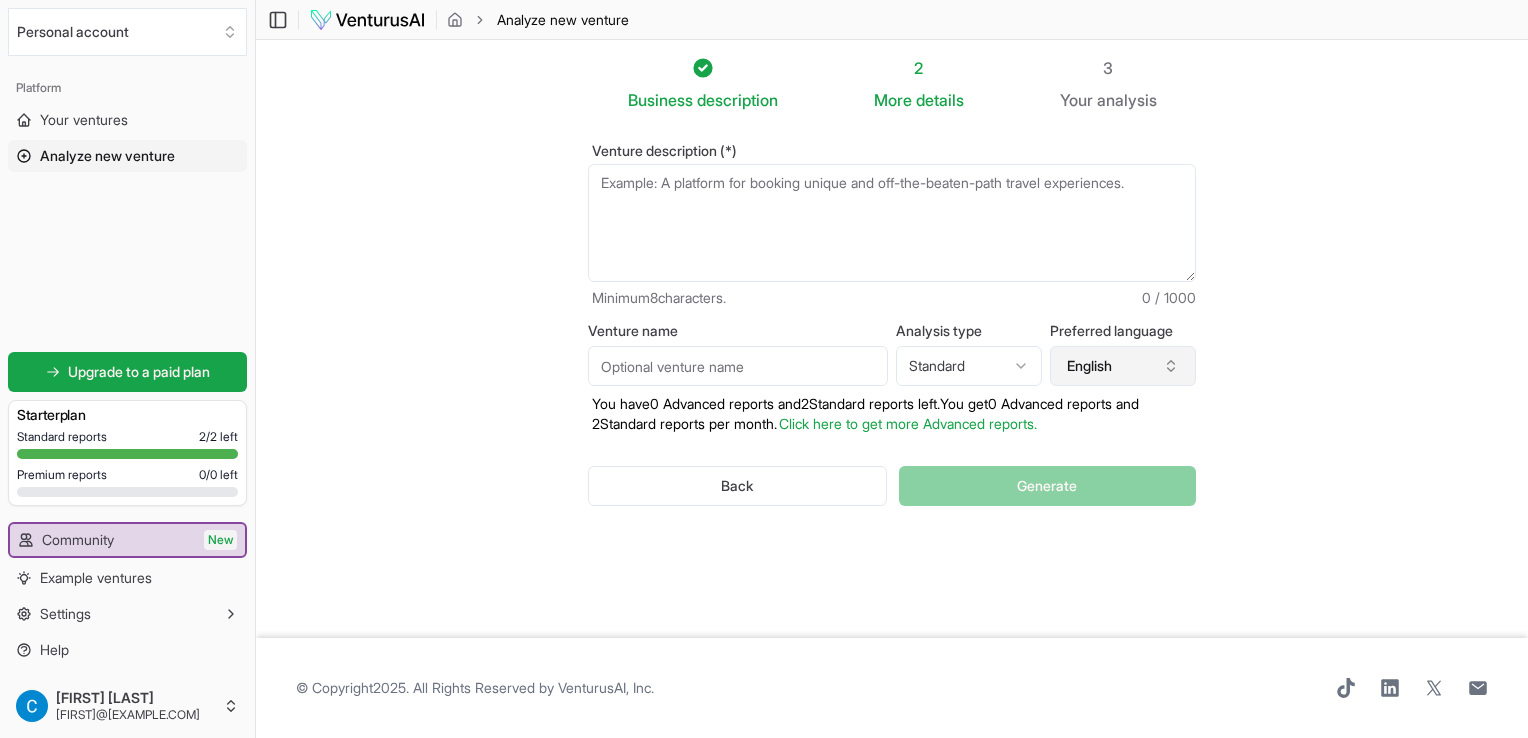 click 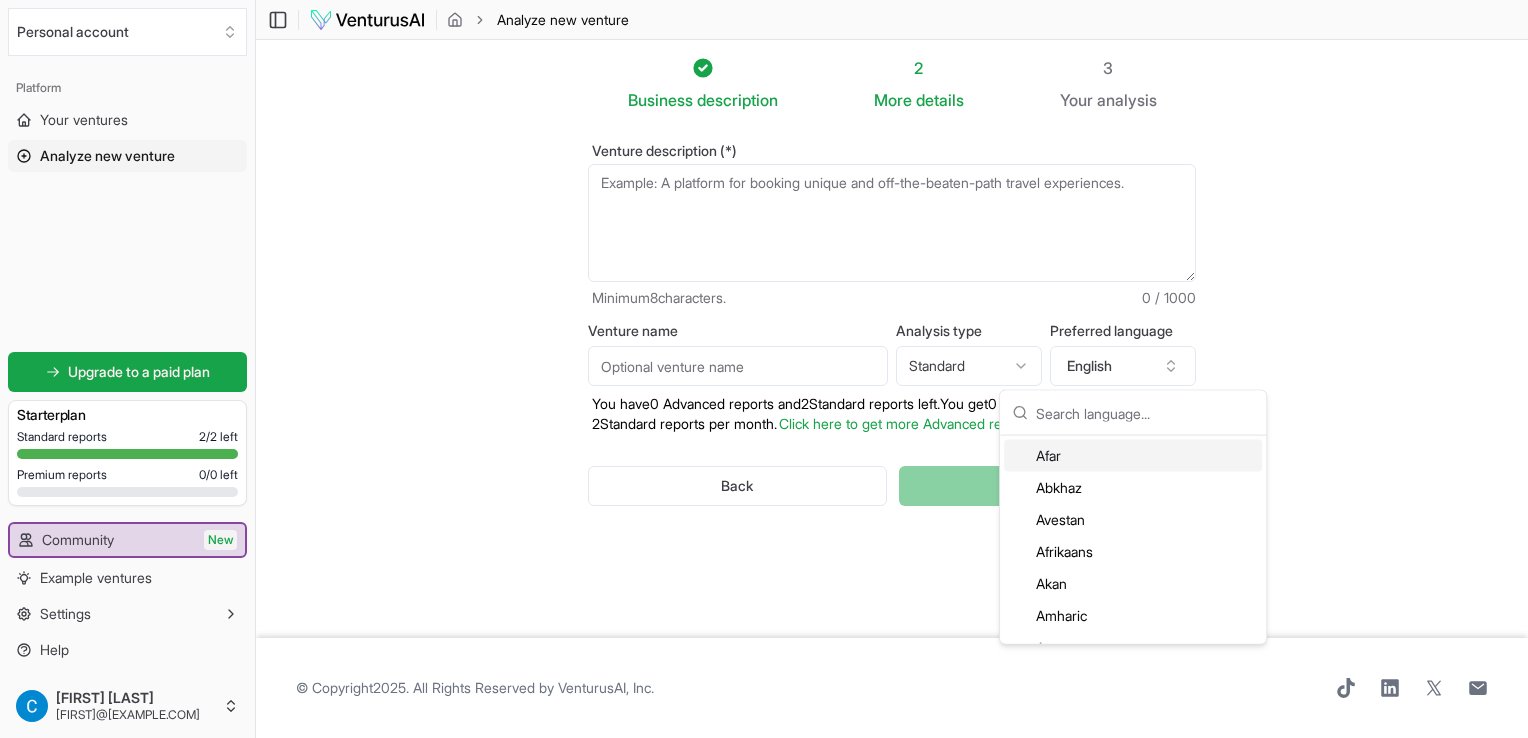 click on "Business   description 2 More   details 3 Your   analysis Venture description (*) Minimum  8  characters. 0 / 1000 Venture name Analysis type Standard Advanced Standard Preferred language English You have  0   Advanced reports   and  2  Standard reports left.  Y ou get  0   Advanced reports and   2  Standard reports per month. Click here to get more Advanced reports. Back Generate" at bounding box center (892, 339) 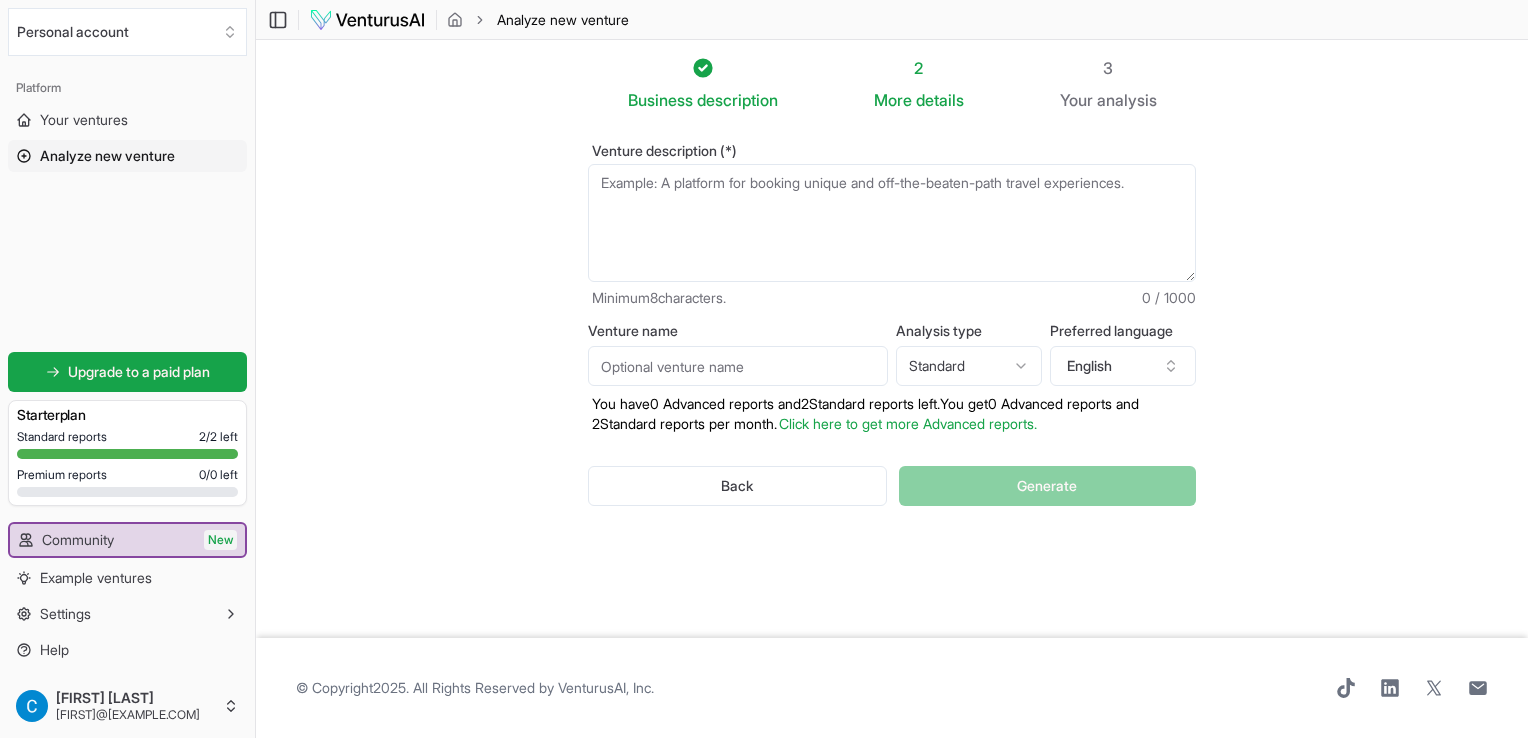 click on "Venture description (*)" at bounding box center [892, 223] 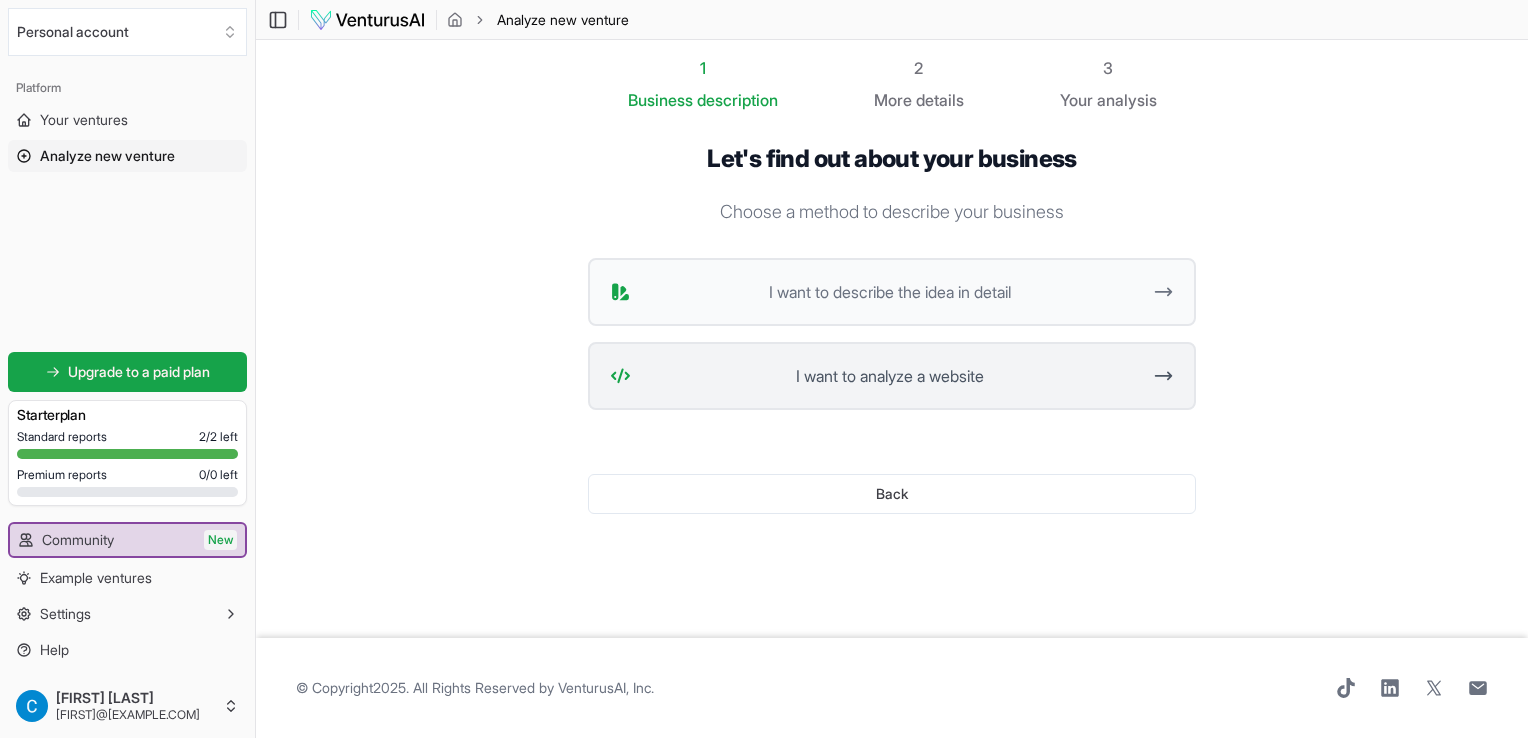 click 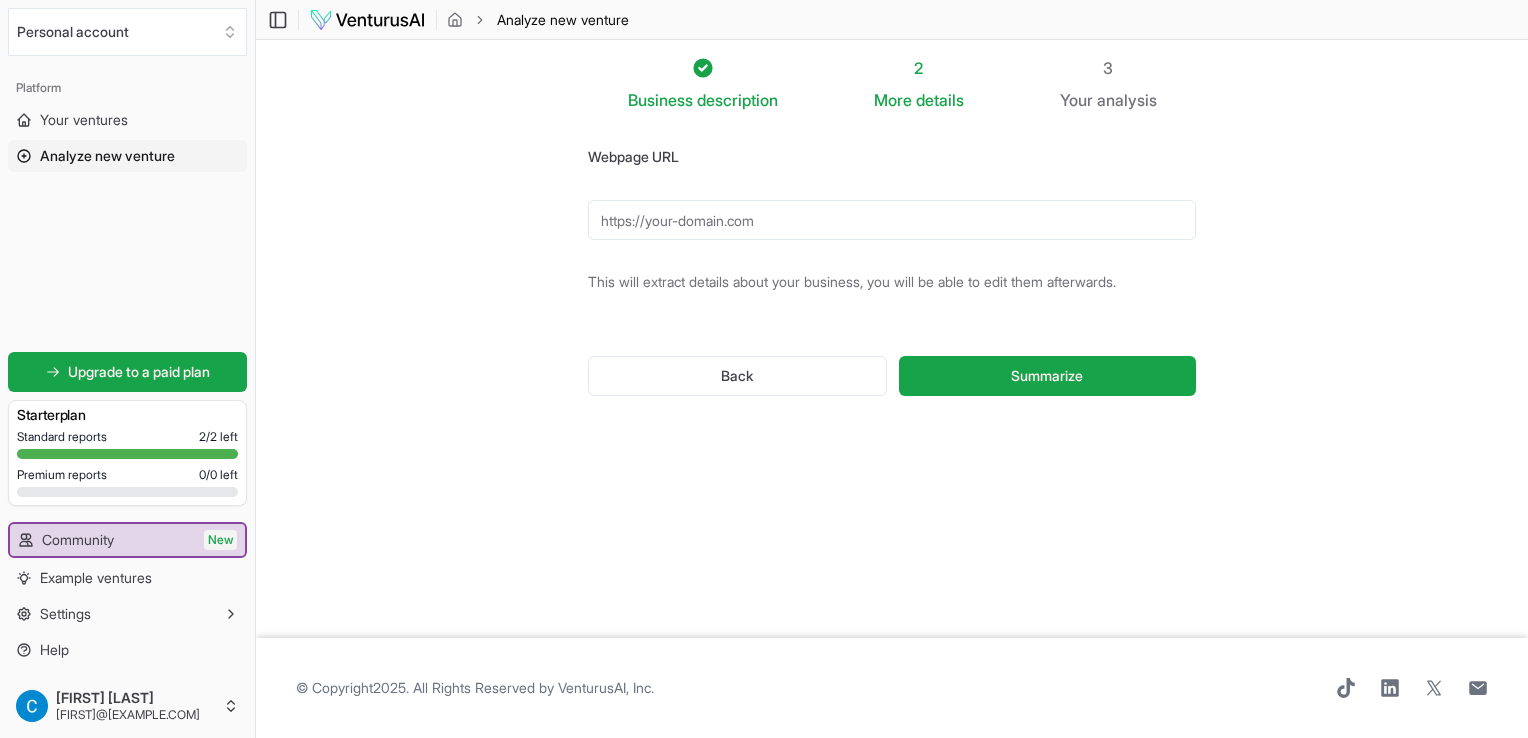 click on "Webpage URL" at bounding box center [892, 220] 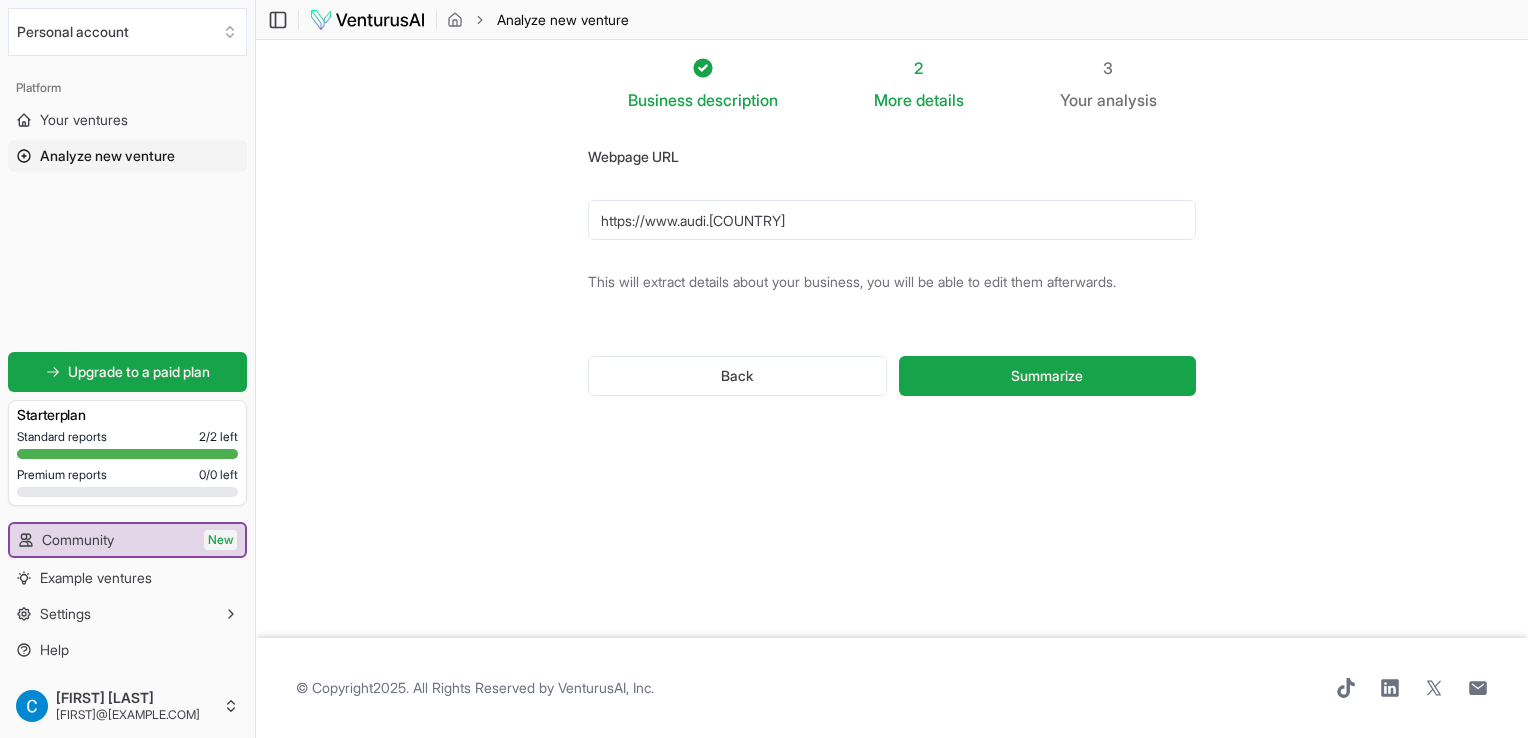 type on "https://www.audi.[COUNTRY]" 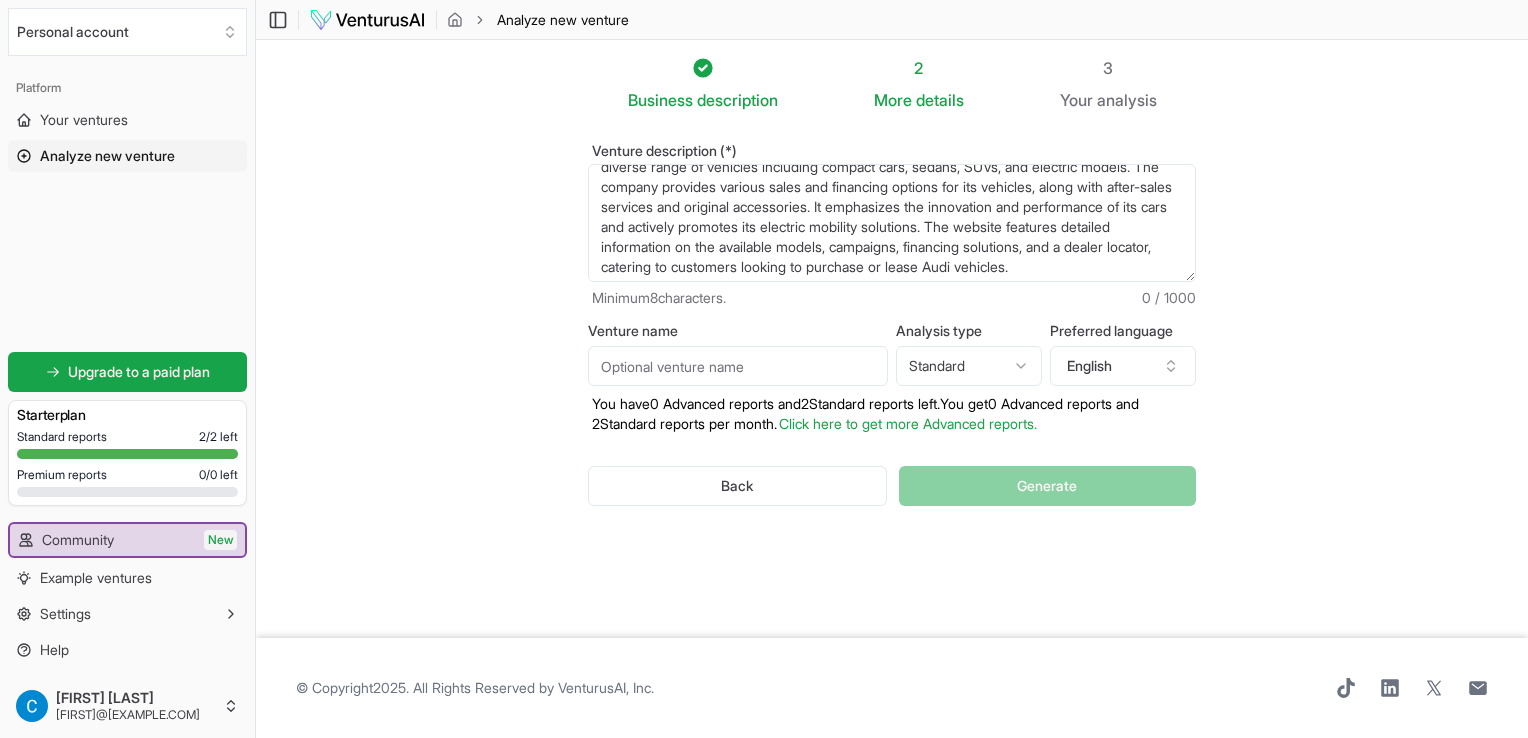 scroll, scrollTop: 0, scrollLeft: 0, axis: both 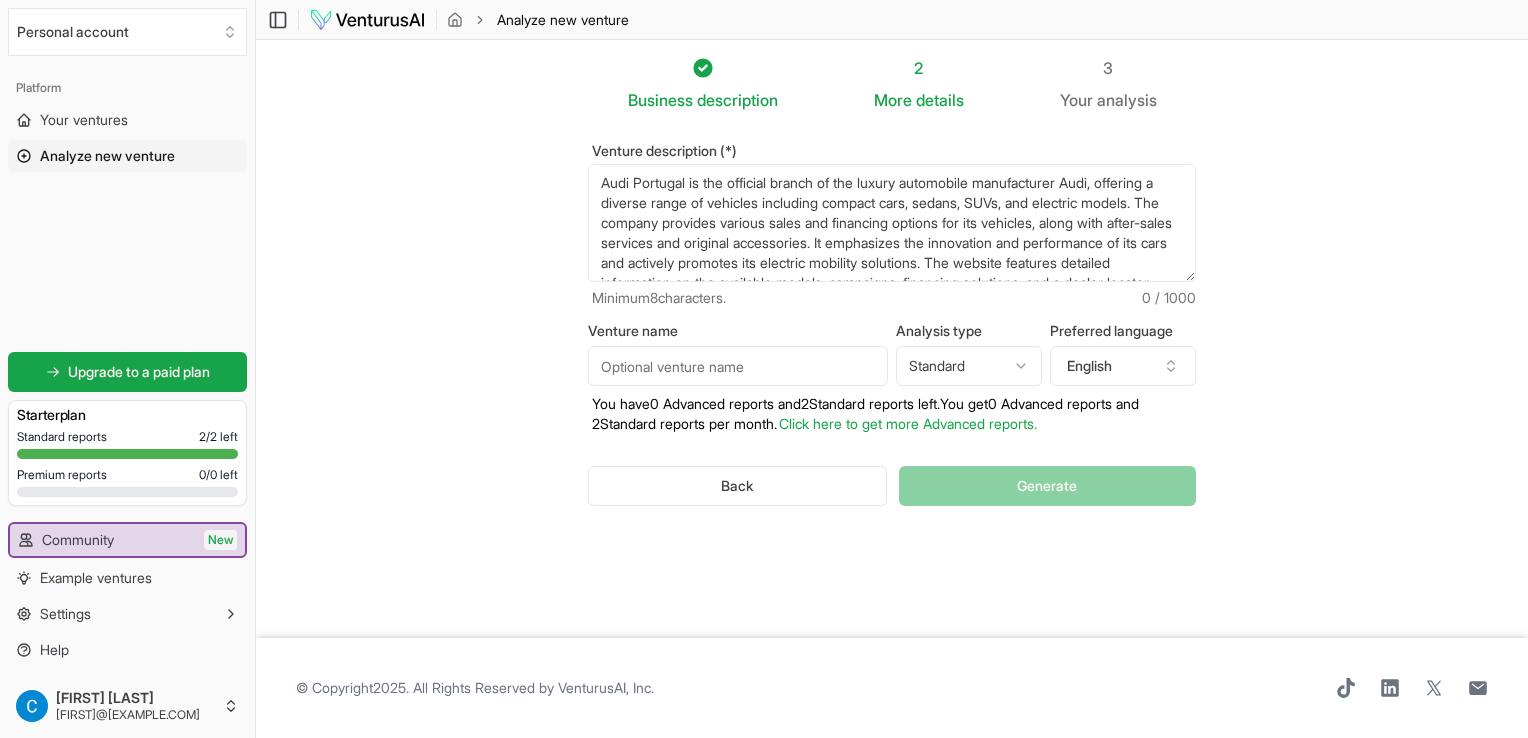 click on "Venture name" at bounding box center (738, 366) 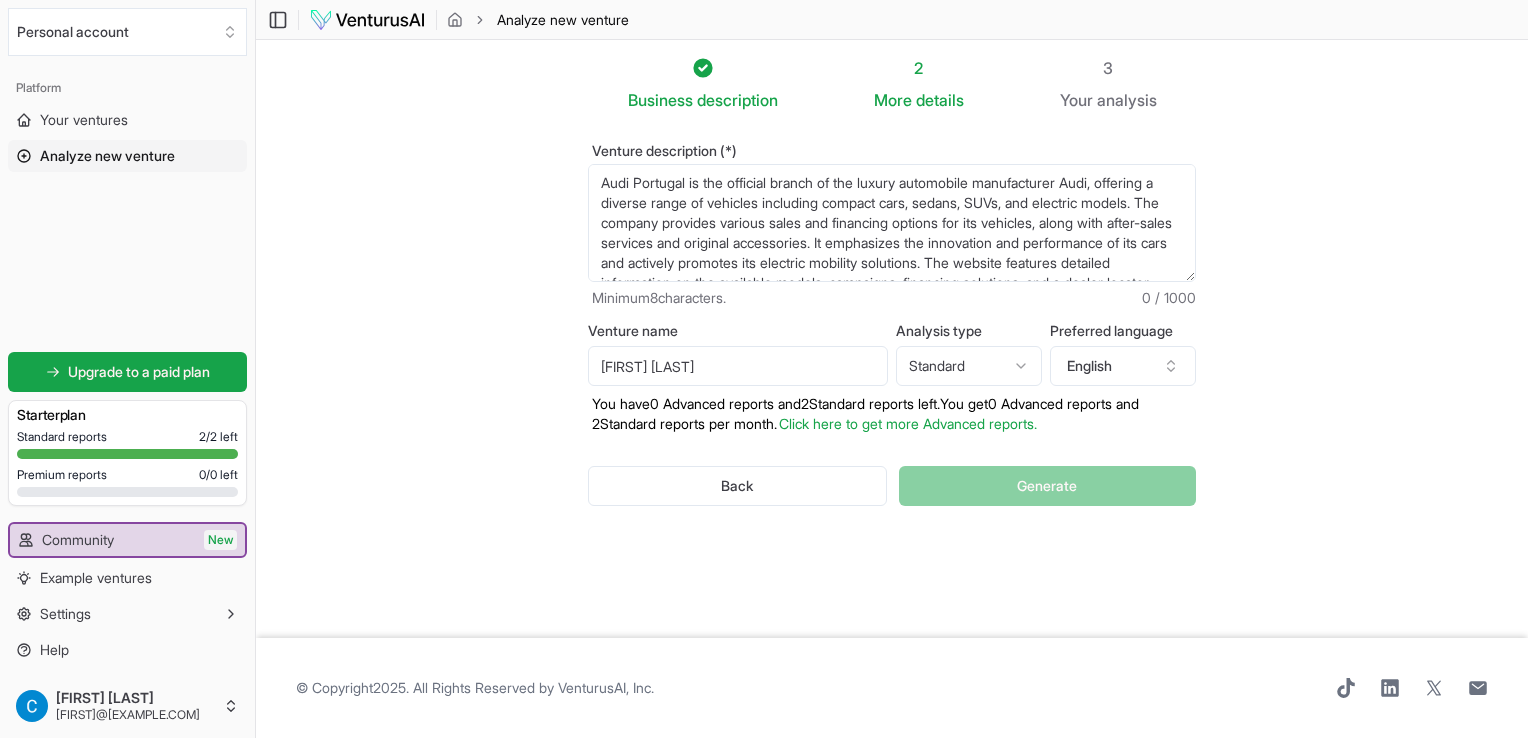 type on "[FIRST] [LAST]" 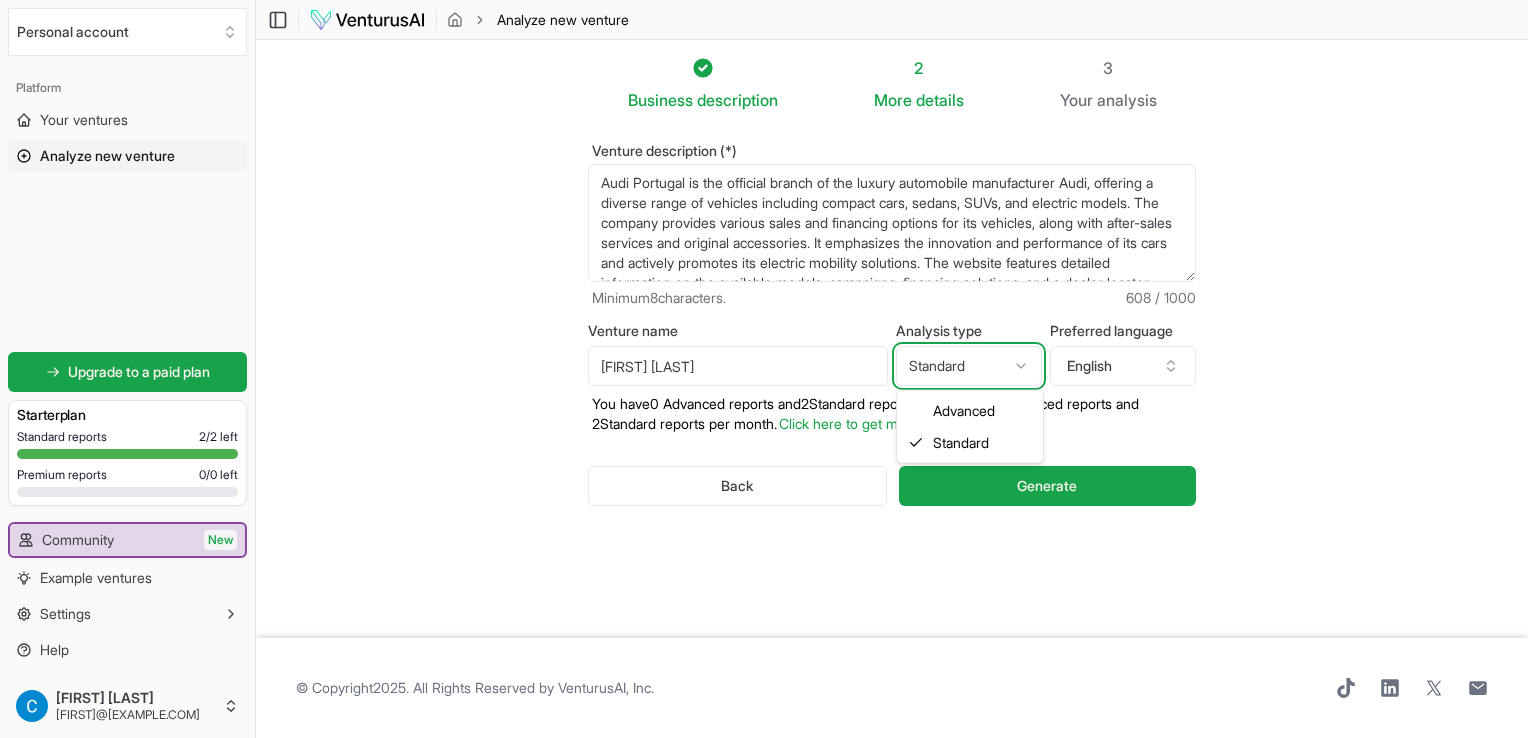 click on "We value your privacy We use cookies to enhance your browsing experience, serve personalized ads or content, and analyze our traffic. By clicking "Accept All", you consent to our use of cookies. Customize    Accept All Customize Consent Preferences   We use cookies to help you navigate efficiently and perform certain functions. You will find detailed information about all cookies under each consent category below. The cookies that are categorized as "Necessary" are stored on your browser as they are essential for enabling the basic functionalities of the site. ...  Show more Necessary Always Active Necessary cookies are required to enable the basic features of this site, such as providing secure log-in or adjusting your consent preferences. These cookies do not store any personally identifiable data. Cookie cookieyes-consent Duration 1 year Description Cookie __cf_bm Duration 1 hour Description This cookie, set by Cloudflare, is used to support Cloudflare Bot Management.  Cookie _cfuvid Duration session lidc" at bounding box center (764, 369) 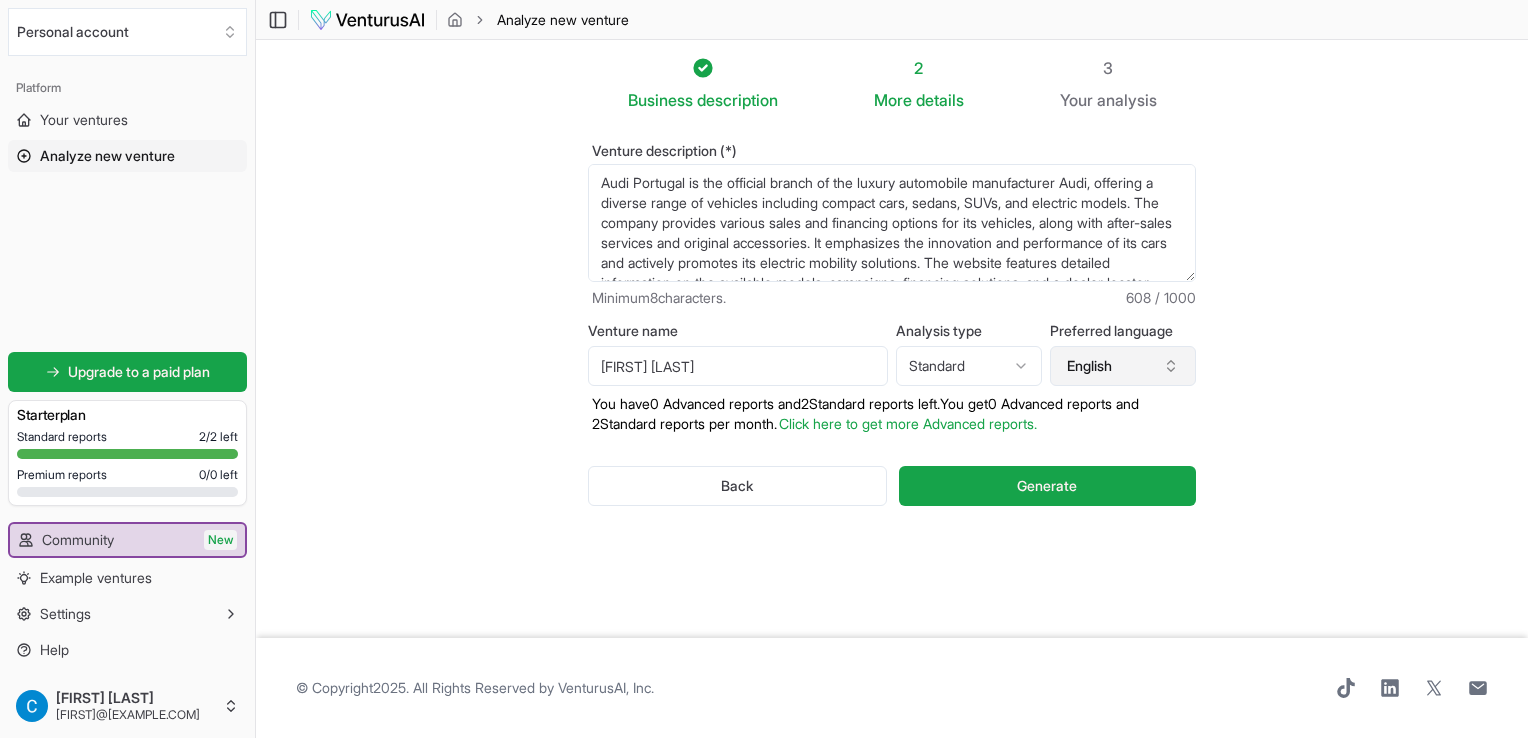 click 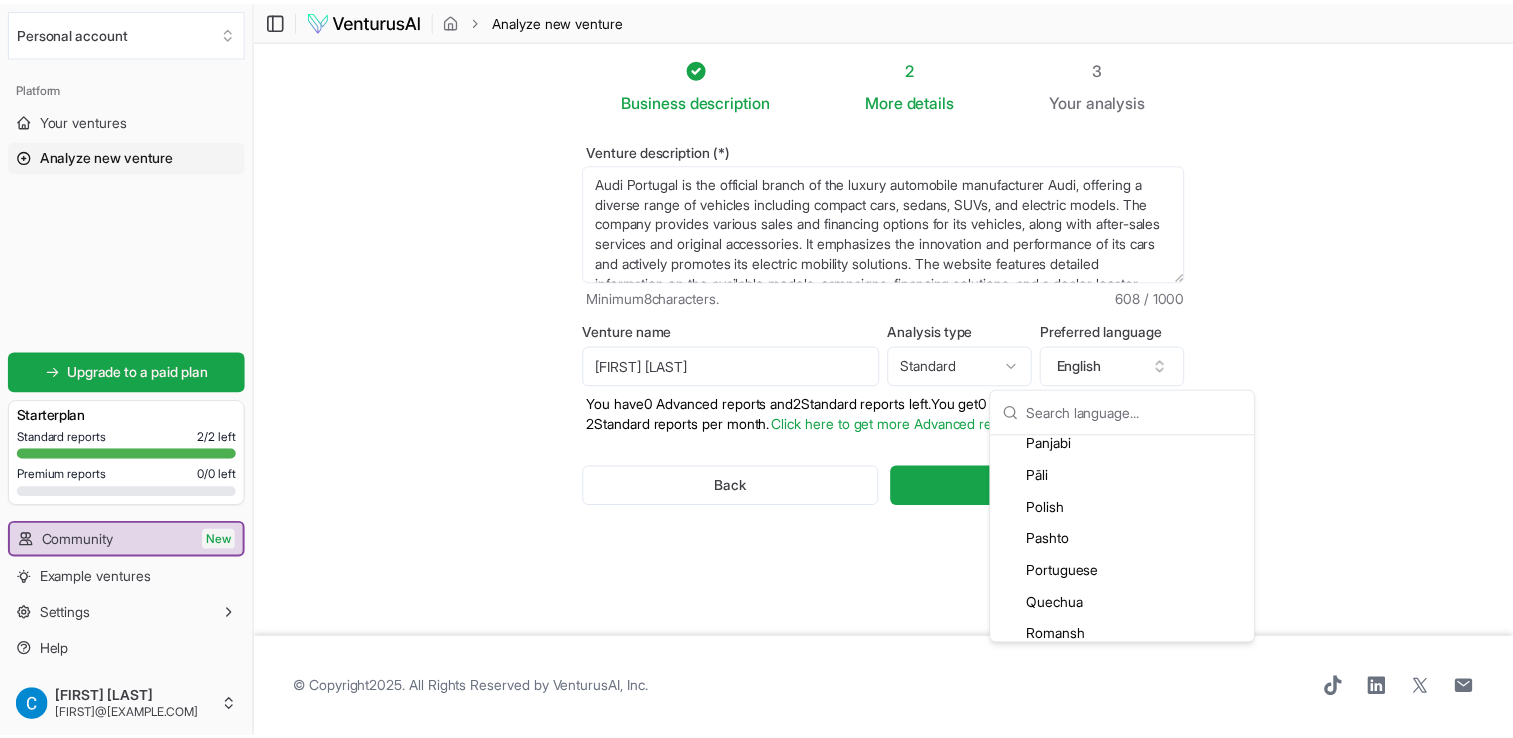scroll, scrollTop: 4000, scrollLeft: 0, axis: vertical 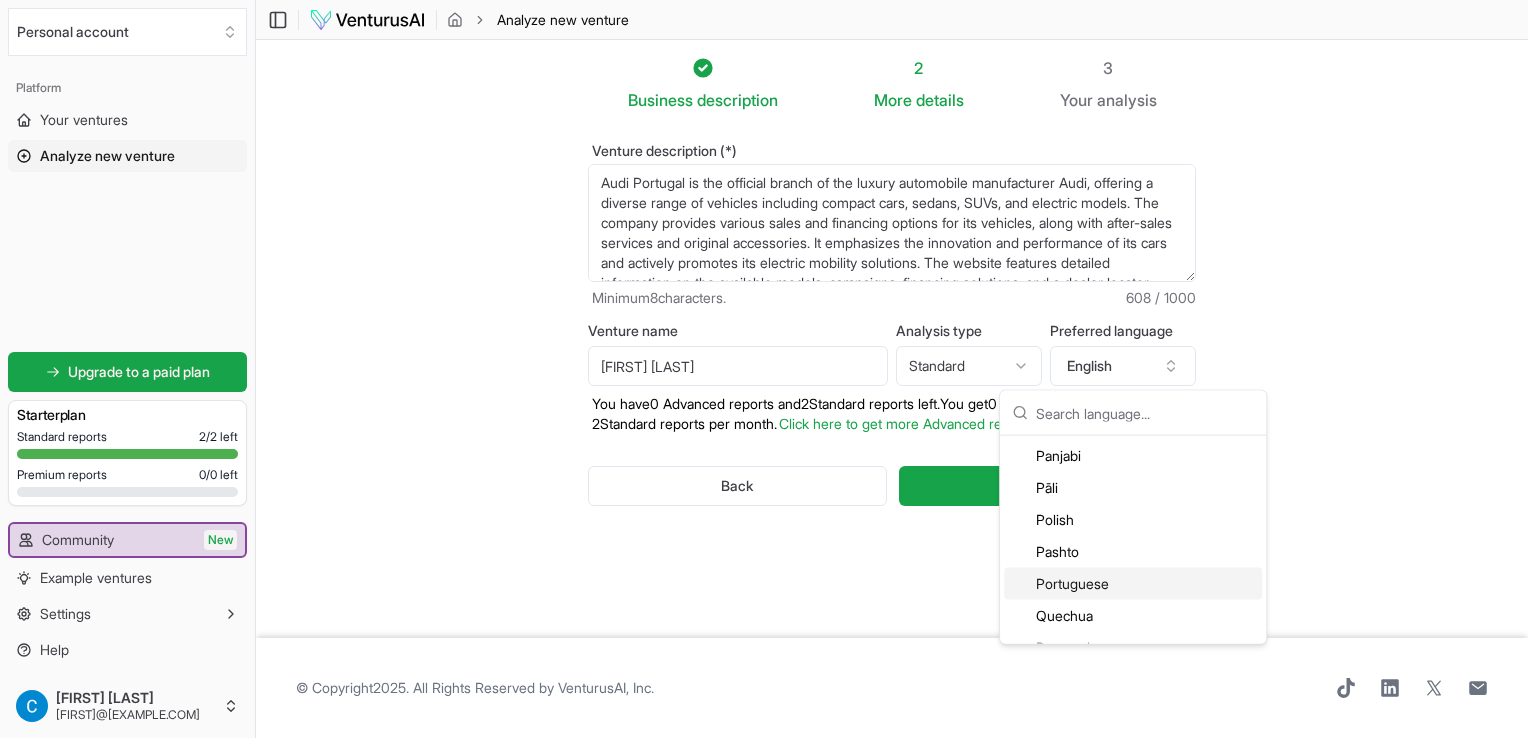 click on "Portuguese" at bounding box center [1133, 584] 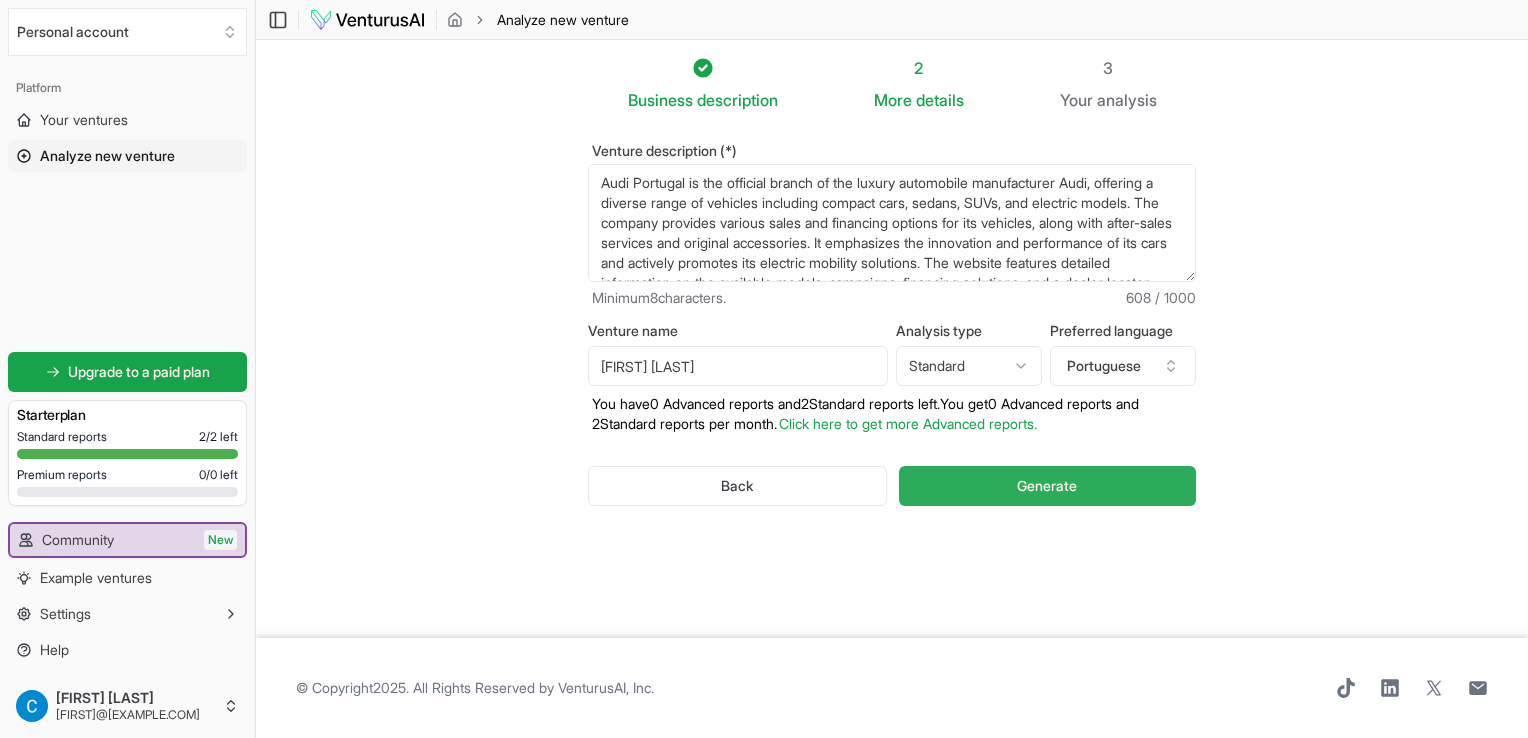 click on "Generate" at bounding box center [1047, 486] 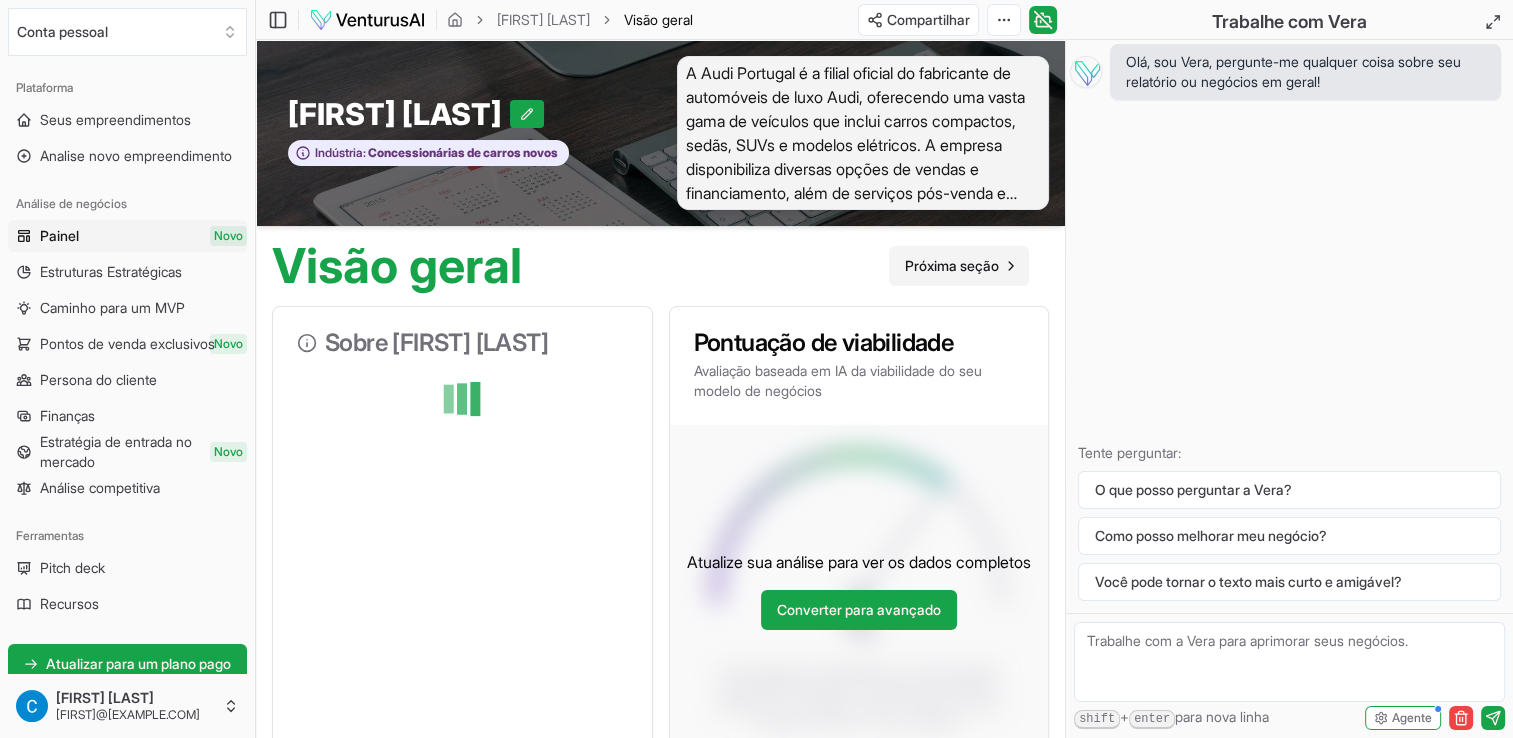 click on "Próxima seção" at bounding box center (959, 266) 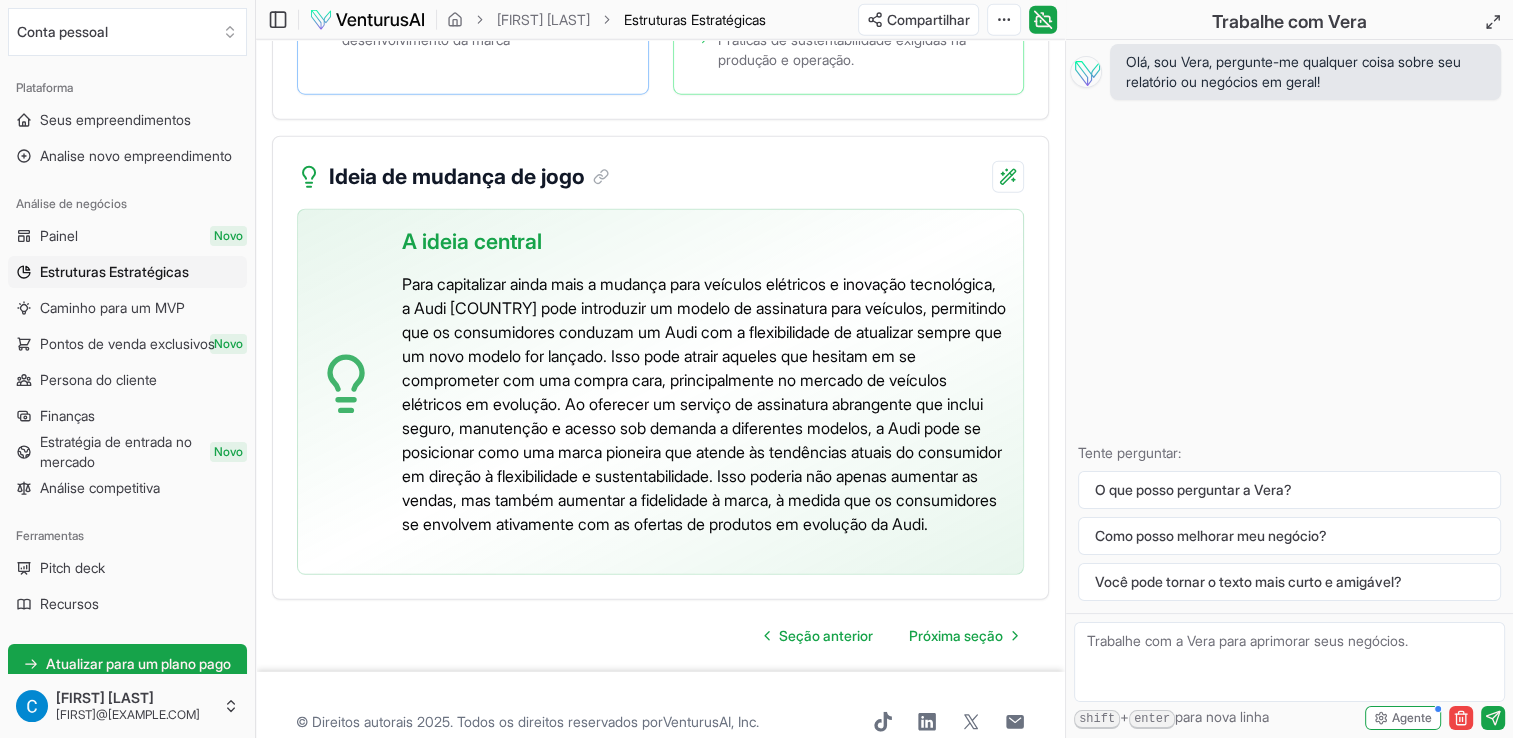 scroll, scrollTop: 5566, scrollLeft: 0, axis: vertical 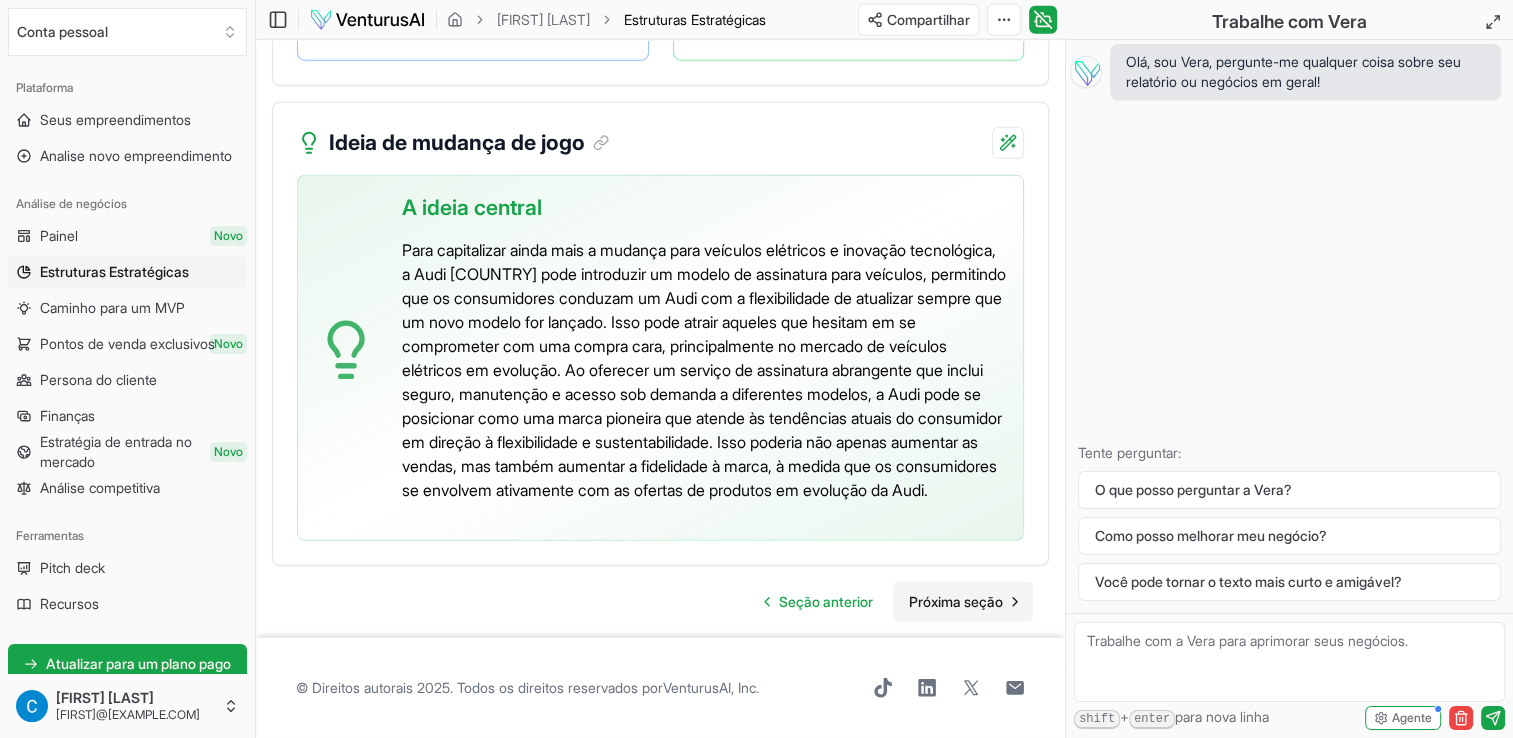 click on "Próxima seção" at bounding box center (956, 602) 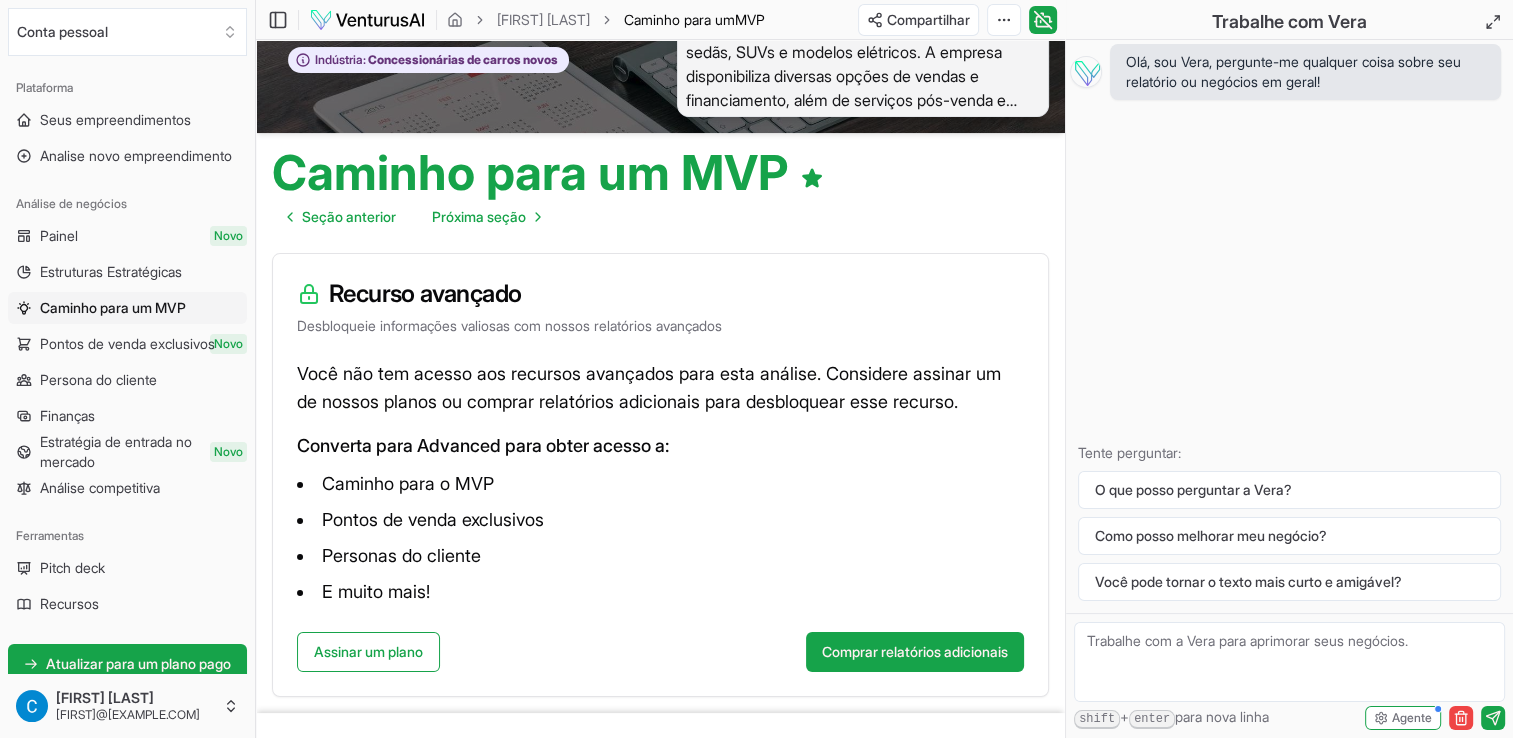 scroll, scrollTop: 167, scrollLeft: 0, axis: vertical 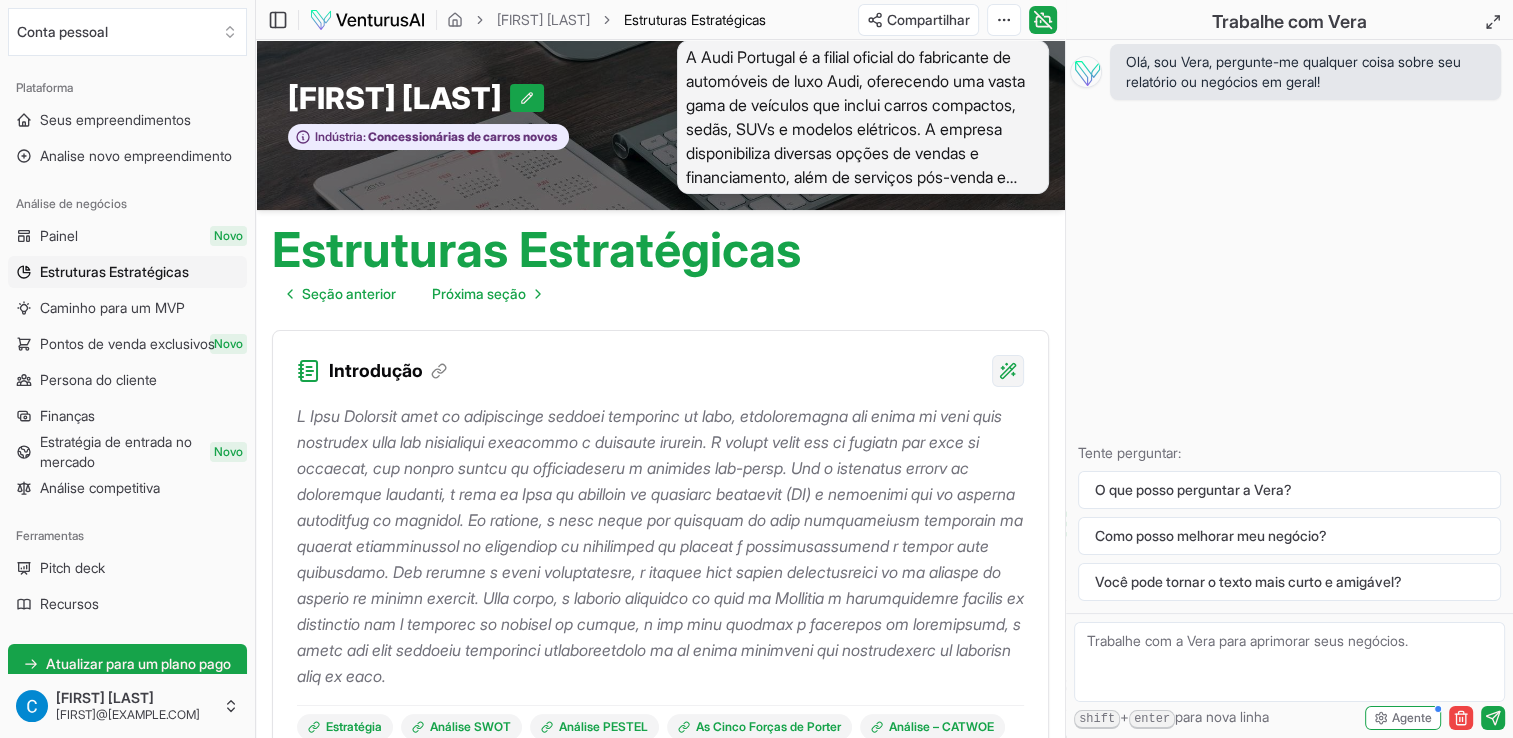 click on "We value your privacy We use cookies to enhance your browsing experience, serve personalized ads or content, and analyze our traffic. By clicking "Accept All", you consent to our use of cookies. Customize    Accept All Customize Consent Preferences   We use cookies to help you navigate efficiently and perform certain functions. You will find detailed information about all cookies under each consent category below. The cookies that are categorized as "Necessary" are stored on your browser as they are essential for enabling the basic functionalities of the site. ...  Show more Necessary Always Active Necessary cookies are required to enable the basic features of this site, such as providing secure log-in or adjusting your consent preferences. These cookies do not store any personally identifiable data. Cookie cookieyes-consent Duration 1 year Description Cookie __cf_bm Duration 1 hour Description This cookie, set by Cloudflare, is used to support Cloudflare Bot Management.  Cookie _cfuvid Duration session lidc" at bounding box center [756, 353] 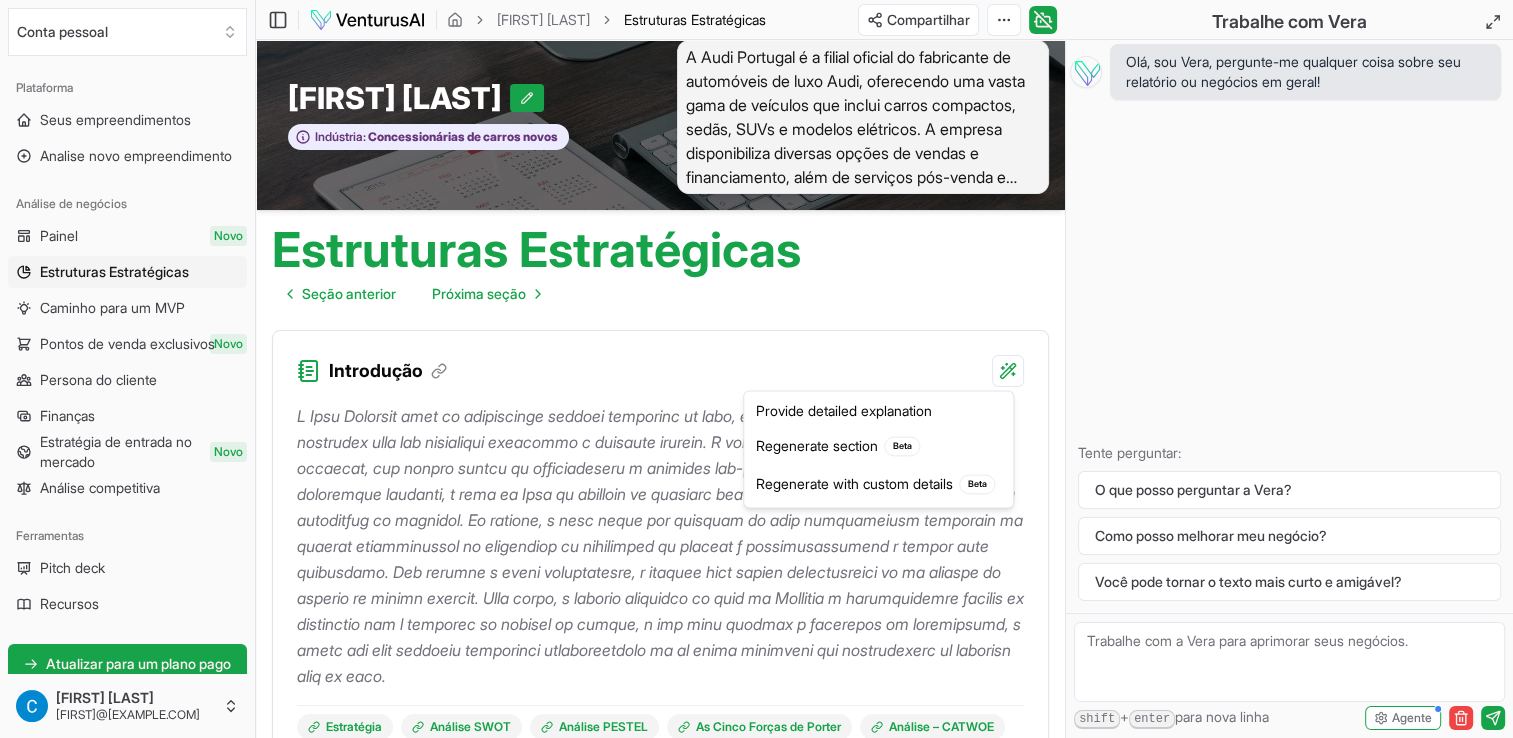 click on "We value your privacy We use cookies to enhance your browsing experience, serve personalized ads or content, and analyze our traffic. By clicking "Accept All", you consent to our use of cookies. Customize    Accept All Customize Consent Preferences   We use cookies to help you navigate efficiently and perform certain functions. You will find detailed information about all cookies under each consent category below. The cookies that are categorized as "Necessary" are stored on your browser as they are essential for enabling the basic functionalities of the site. ...  Show more Necessary Always Active Necessary cookies are required to enable the basic features of this site, such as providing secure log-in or adjusting your consent preferences. These cookies do not store any personally identifiable data. Cookie cookieyes-consent Duration 1 year Description Cookie __cf_bm Duration 1 hour Description This cookie, set by Cloudflare, is used to support Cloudflare Bot Management.  Cookie _cfuvid Duration session lidc" at bounding box center (756, 353) 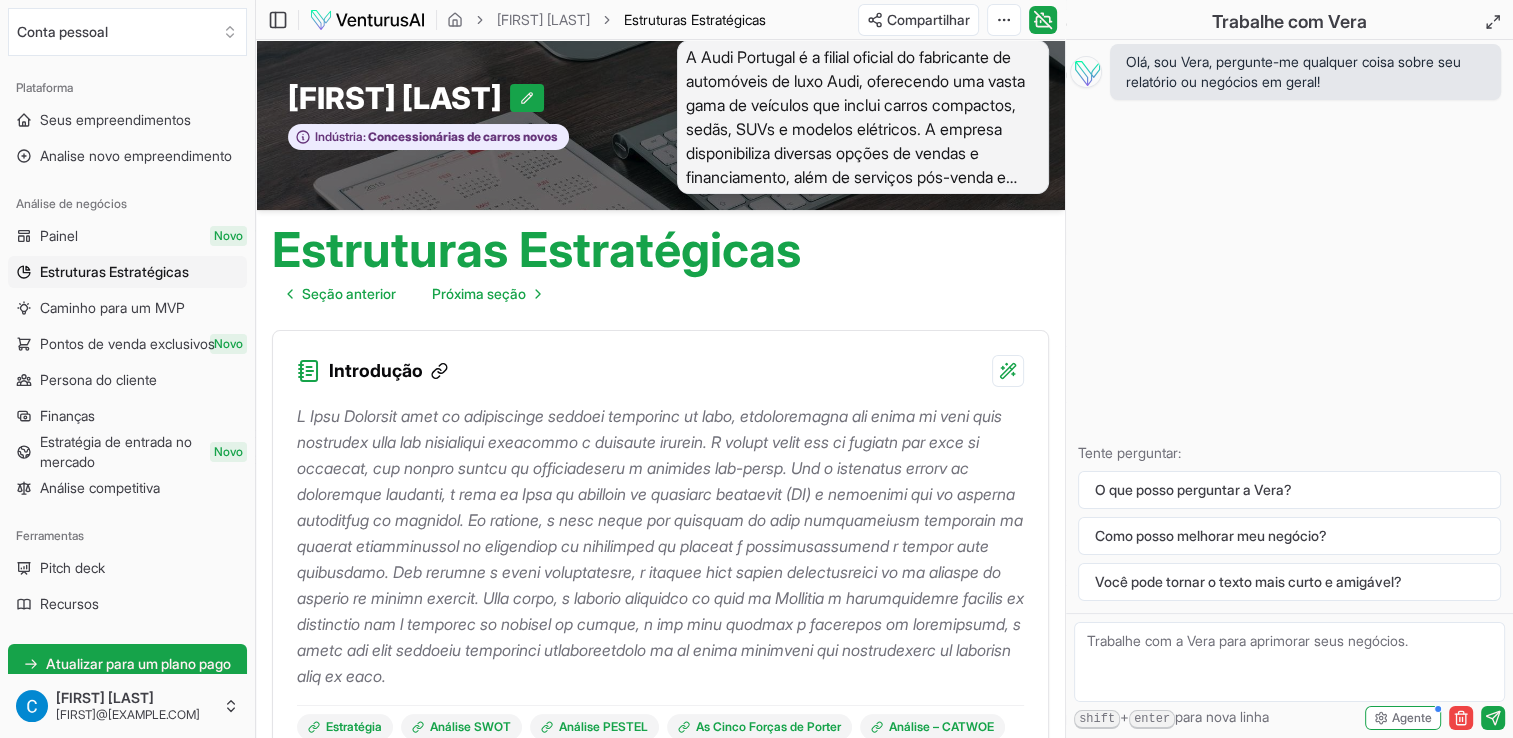 click 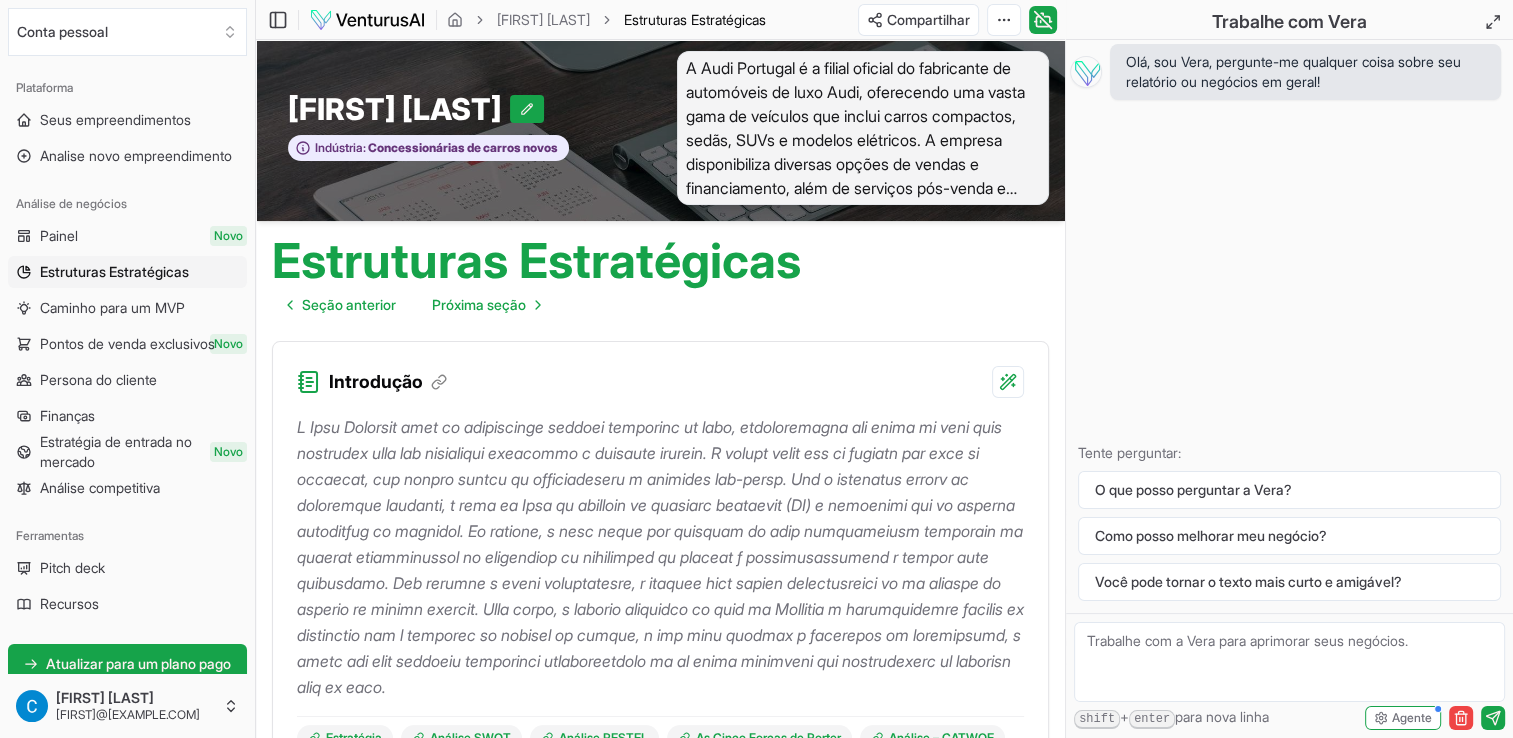 scroll, scrollTop: 0, scrollLeft: 0, axis: both 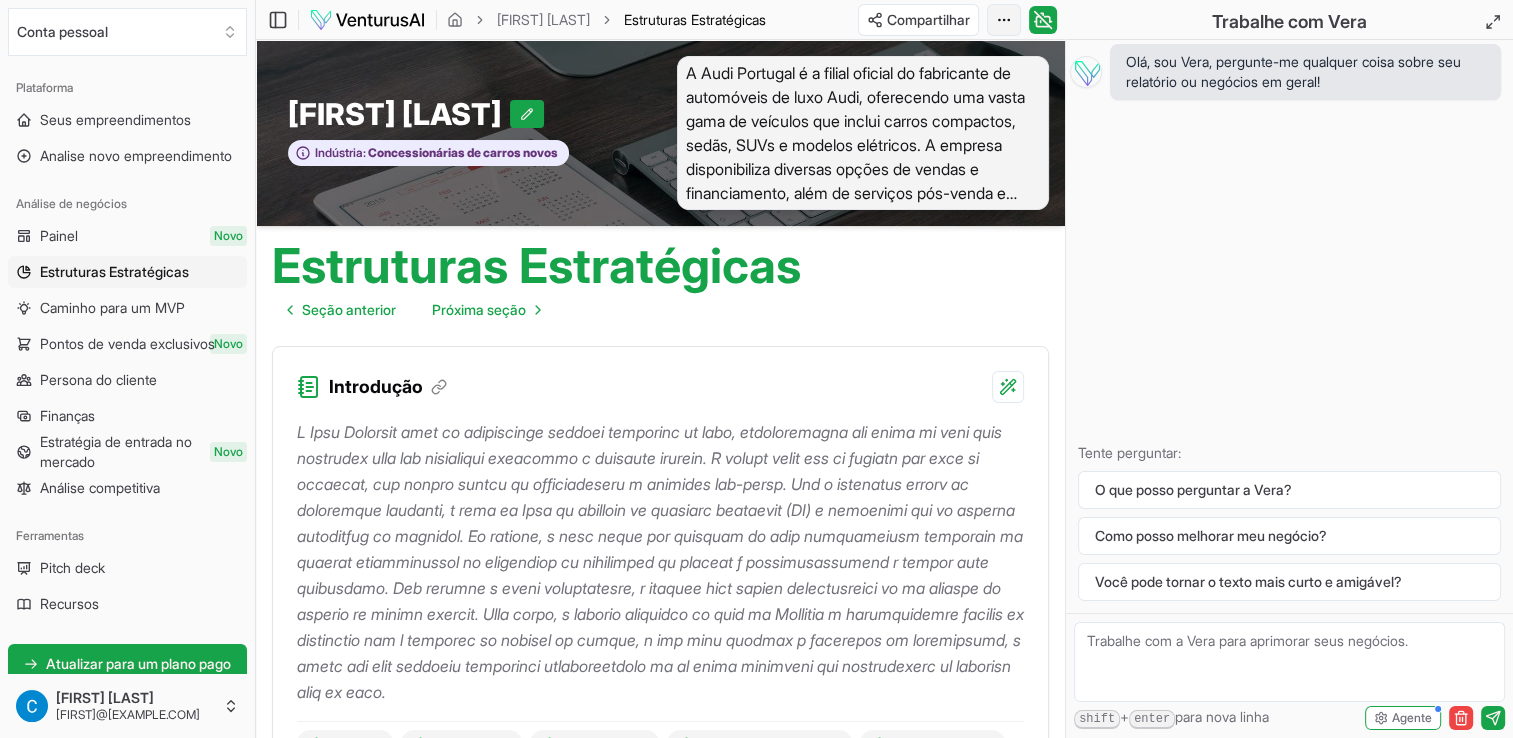 click on "We value your privacy We use cookies to enhance your browsing experience, serve personalized ads or content, and analyze our traffic. By clicking "Accept All", you consent to our use of cookies. Customize    Accept All Customize Consent Preferences   We use cookies to help you navigate efficiently and perform certain functions. You will find detailed information about all cookies under each consent category below. The cookies that are categorized as "Necessary" are stored on your browser as they are essential for enabling the basic functionalities of the site. ...  Show more Necessary Always Active Necessary cookies are required to enable the basic features of this site, such as providing secure log-in or adjusting your consent preferences. These cookies do not store any personally identifiable data. Cookie cookieyes-consent Duration 1 year Description Cookie __cf_bm Duration 1 hour Description This cookie, set by Cloudflare, is used to support Cloudflare Bot Management.  Cookie _cfuvid Duration session lidc" at bounding box center (756, 369) 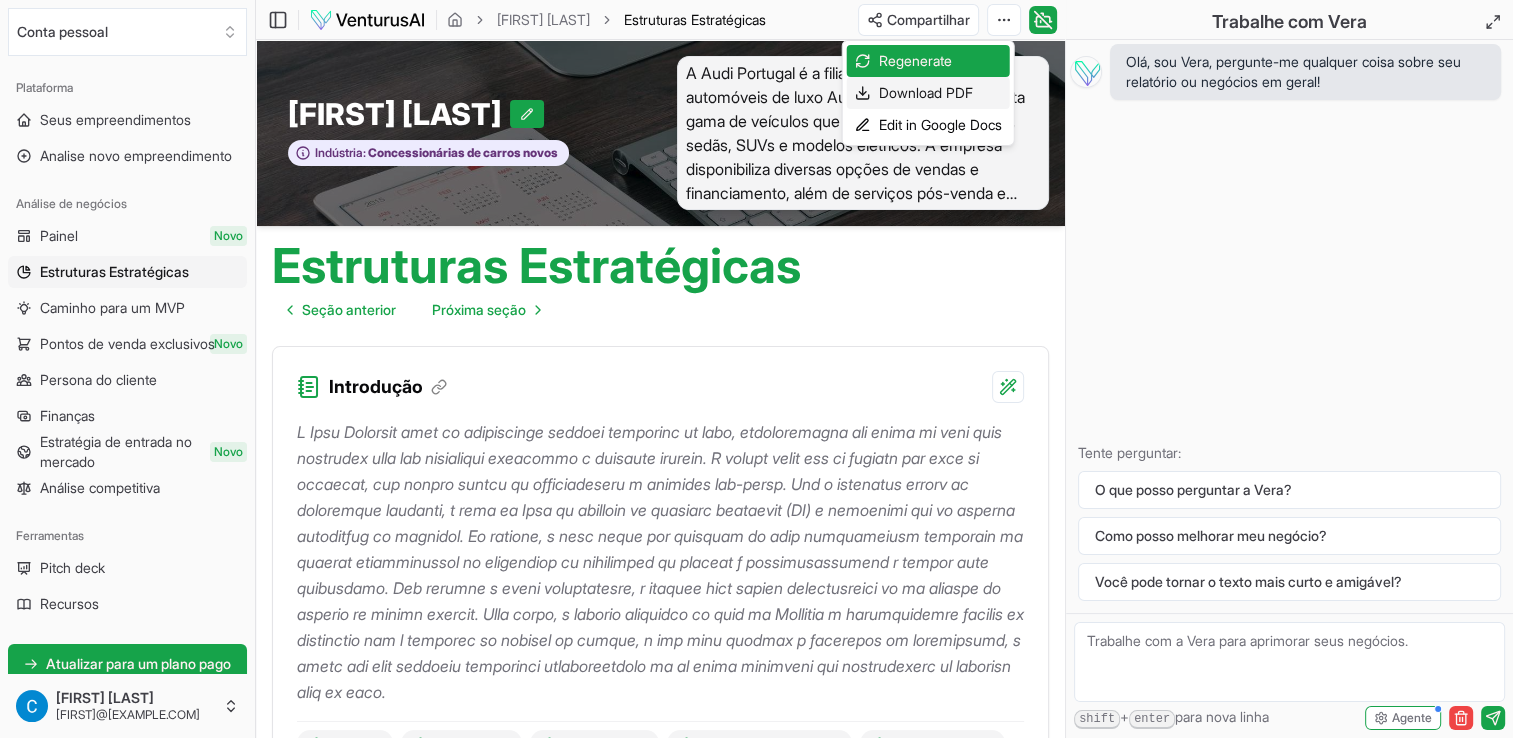 click on "Download PDF" at bounding box center [926, 93] 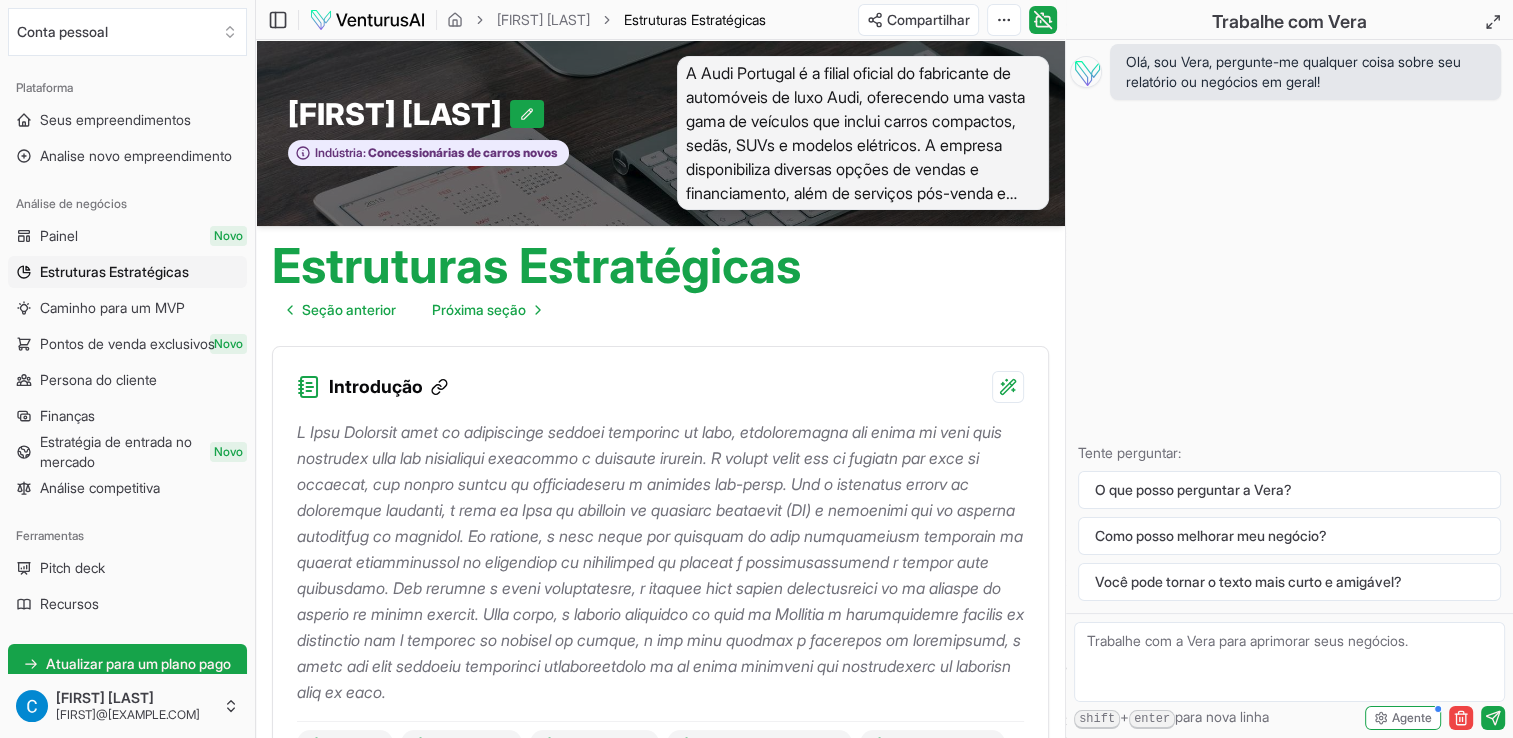 click 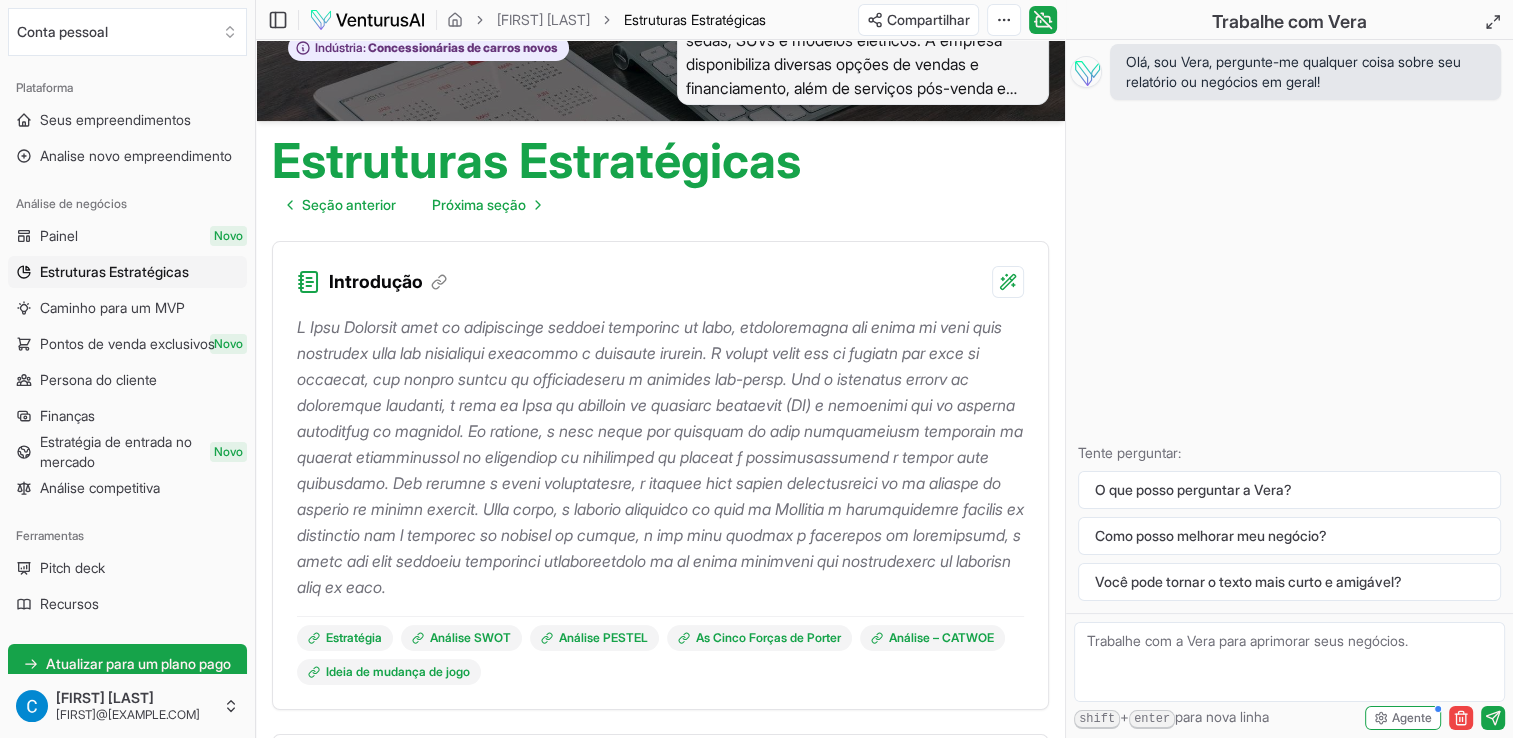 scroll, scrollTop: 0, scrollLeft: 0, axis: both 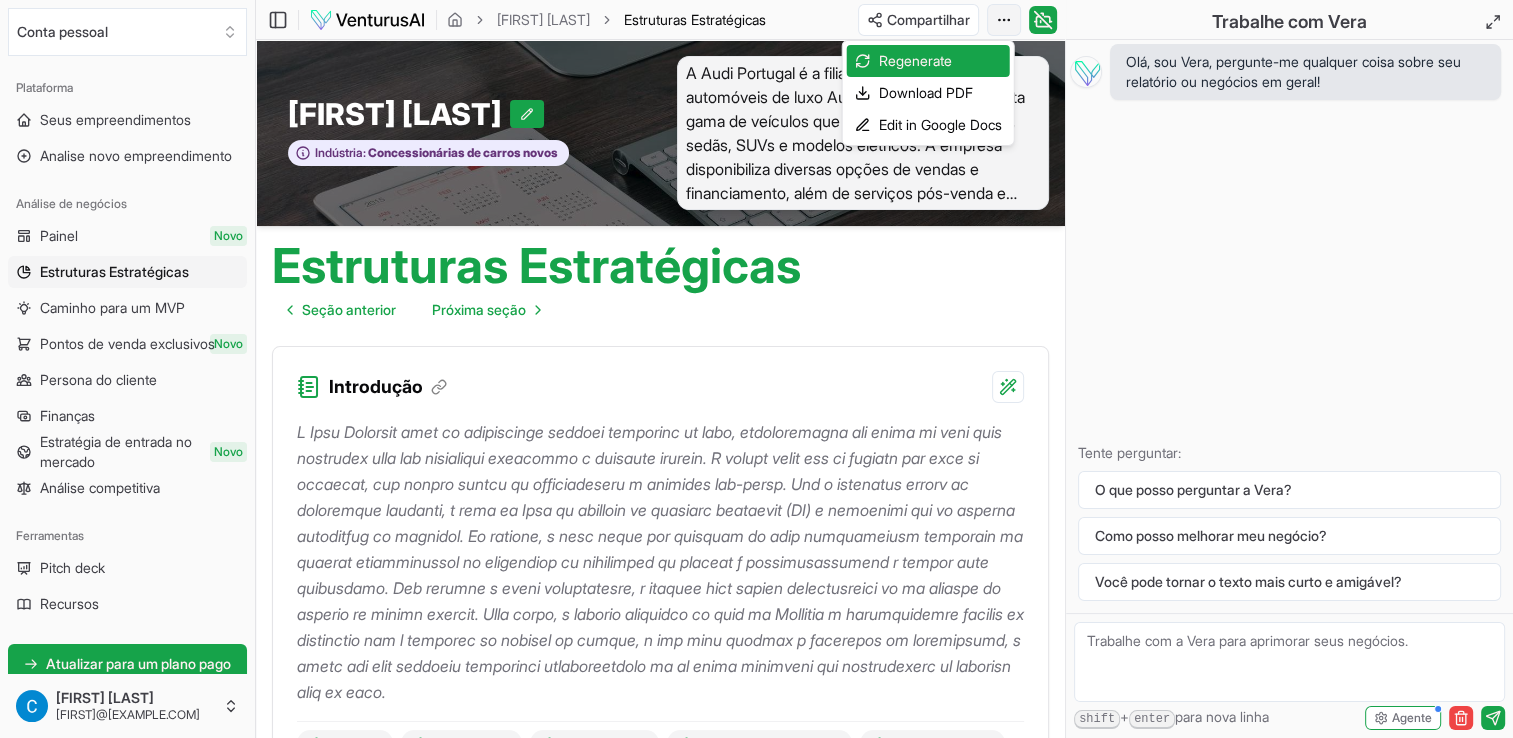 click on "We value your privacy We use cookies to enhance your browsing experience, serve personalized ads or content, and analyze our traffic. By clicking "Accept All", you consent to our use of cookies. Customize    Accept All Customize Consent Preferences   We use cookies to help you navigate efficiently and perform certain functions. You will find detailed information about all cookies under each consent category below. The cookies that are categorized as "Necessary" are stored on your browser as they are essential for enabling the basic functionalities of the site. ...  Show more Necessary Always Active Necessary cookies are required to enable the basic features of this site, such as providing secure log-in or adjusting your consent preferences. These cookies do not store any personally identifiable data. Cookie cookieyes-consent Duration 1 year Description Cookie __cf_bm Duration 1 hour Description This cookie, set by Cloudflare, is used to support Cloudflare Bot Management.  Cookie _cfuvid Duration session lidc" at bounding box center [756, 369] 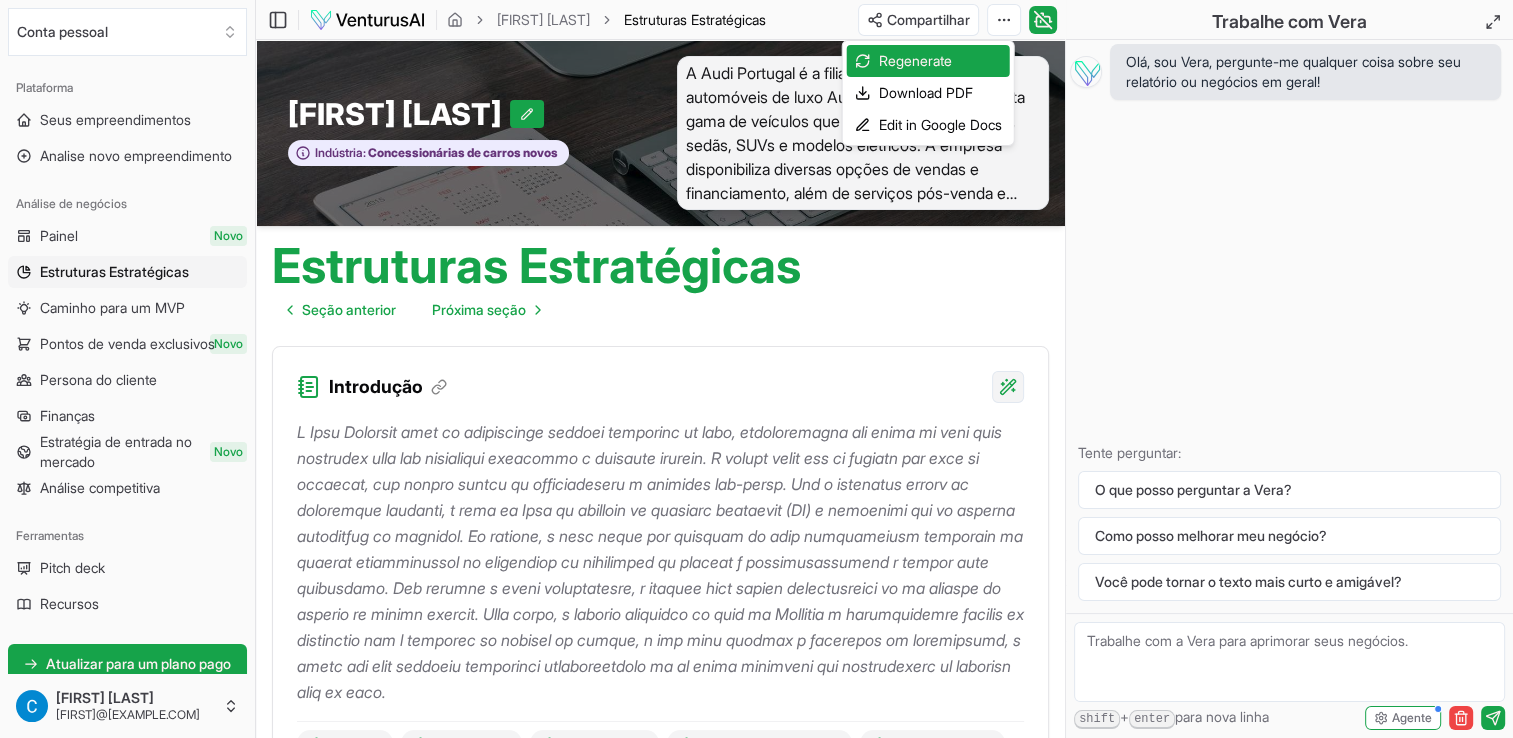 click on "We value your privacy We use cookies to enhance your browsing experience, serve personalized ads or content, and analyze our traffic. By clicking "Accept All", you consent to our use of cookies. Customize    Accept All Customize Consent Preferences   We use cookies to help you navigate efficiently and perform certain functions. You will find detailed information about all cookies under each consent category below. The cookies that are categorized as "Necessary" are stored on your browser as they are essential for enabling the basic functionalities of the site. ...  Show more Necessary Always Active Necessary cookies are required to enable the basic features of this site, such as providing secure log-in or adjusting your consent preferences. These cookies do not store any personally identifiable data. Cookie cookieyes-consent Duration 1 year Description Cookie __cf_bm Duration 1 hour Description This cookie, set by Cloudflare, is used to support Cloudflare Bot Management.  Cookie _cfuvid Duration session lidc" at bounding box center (756, 369) 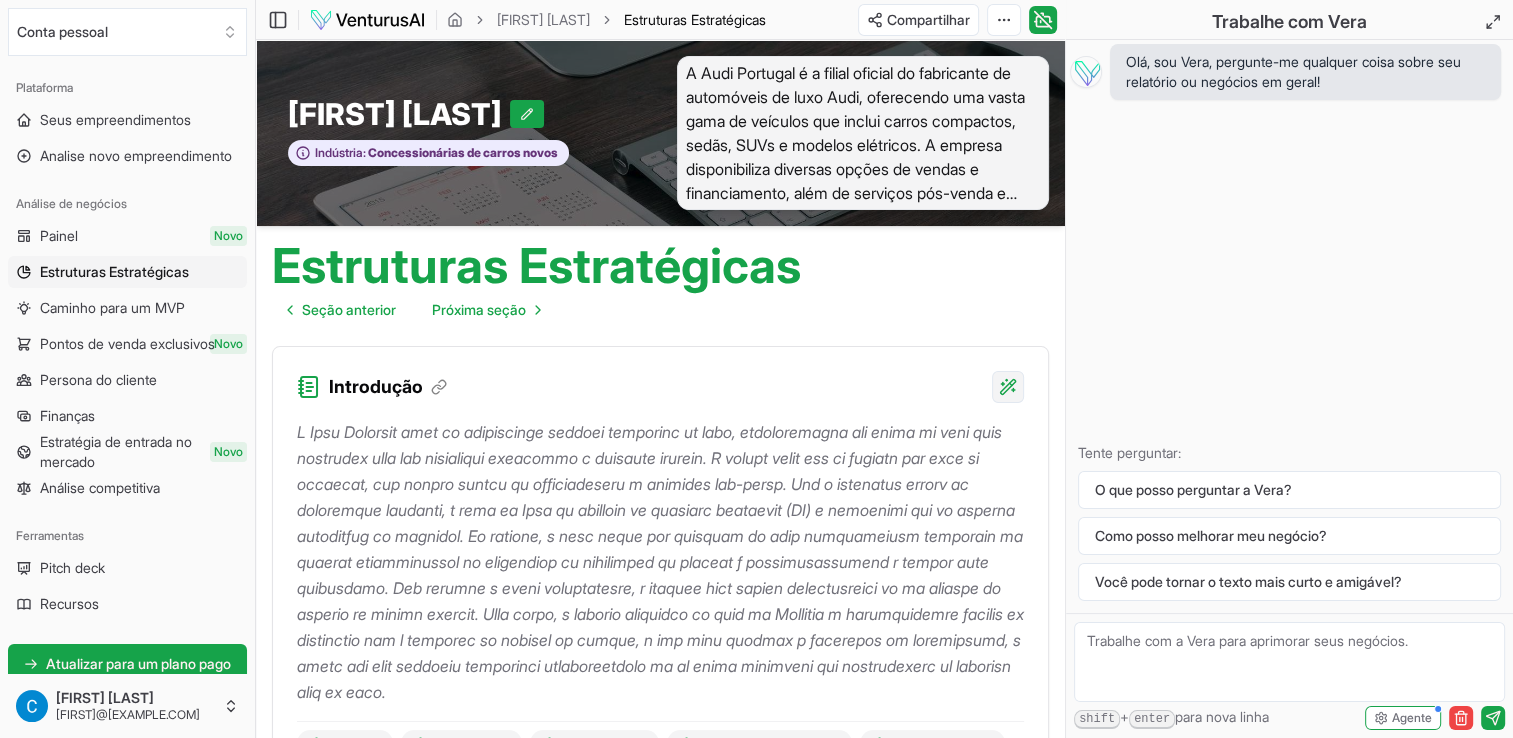 click on "We value your privacy We use cookies to enhance your browsing experience, serve personalized ads or content, and analyze our traffic. By clicking "Accept All", you consent to our use of cookies. Customize    Accept All Customize Consent Preferences   We use cookies to help you navigate efficiently and perform certain functions. You will find detailed information about all cookies under each consent category below. The cookies that are categorized as "Necessary" are stored on your browser as they are essential for enabling the basic functionalities of the site. ...  Show more Necessary Always Active Necessary cookies are required to enable the basic features of this site, such as providing secure log-in or adjusting your consent preferences. These cookies do not store any personally identifiable data. Cookie cookieyes-consent Duration 1 year Description Cookie __cf_bm Duration 1 hour Description This cookie, set by Cloudflare, is used to support Cloudflare Bot Management.  Cookie _cfuvid Duration session lidc" at bounding box center [756, 369] 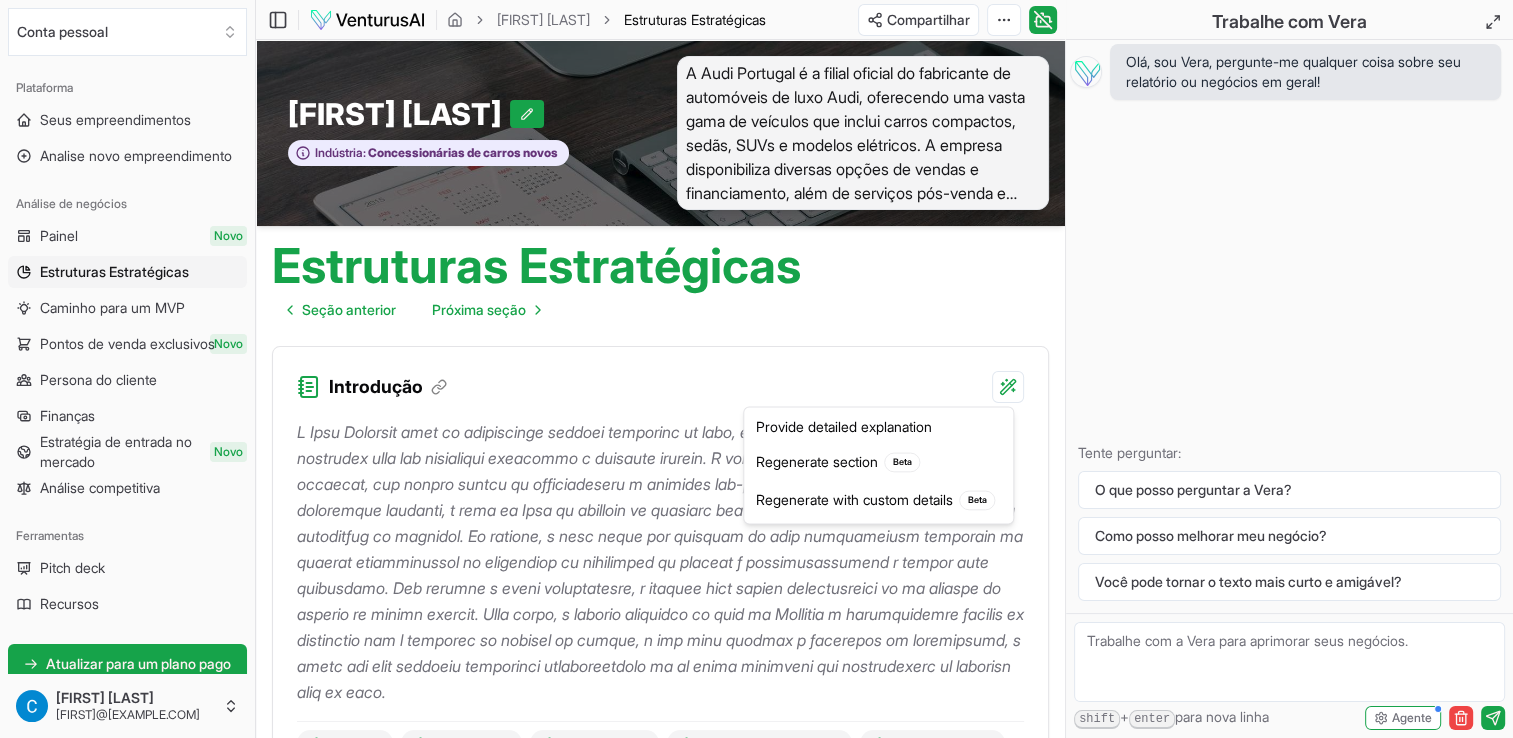 click on "We value your privacy We use cookies to enhance your browsing experience, serve personalized ads or content, and analyze our traffic. By clicking "Accept All", you consent to our use of cookies. Customize    Accept All Customize Consent Preferences   We use cookies to help you navigate efficiently and perform certain functions. You will find detailed information about all cookies under each consent category below. The cookies that are categorized as "Necessary" are stored on your browser as they are essential for enabling the basic functionalities of the site. ...  Show more Necessary Always Active Necessary cookies are required to enable the basic features of this site, such as providing secure log-in or adjusting your consent preferences. These cookies do not store any personally identifiable data. Cookie cookieyes-consent Duration 1 year Description Cookie __cf_bm Duration 1 hour Description This cookie, set by Cloudflare, is used to support Cloudflare Bot Management.  Cookie _cfuvid Duration session lidc" at bounding box center [756, 369] 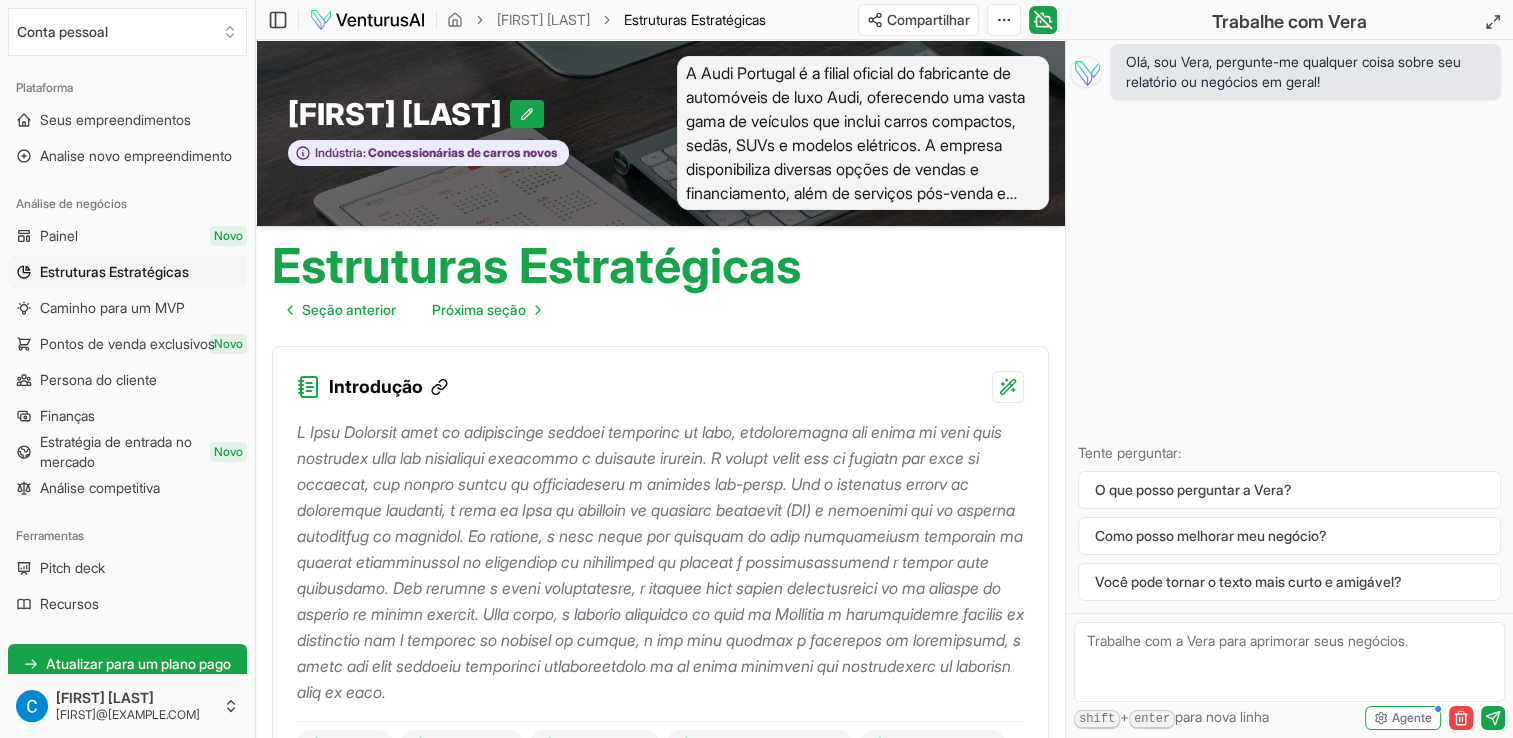 click 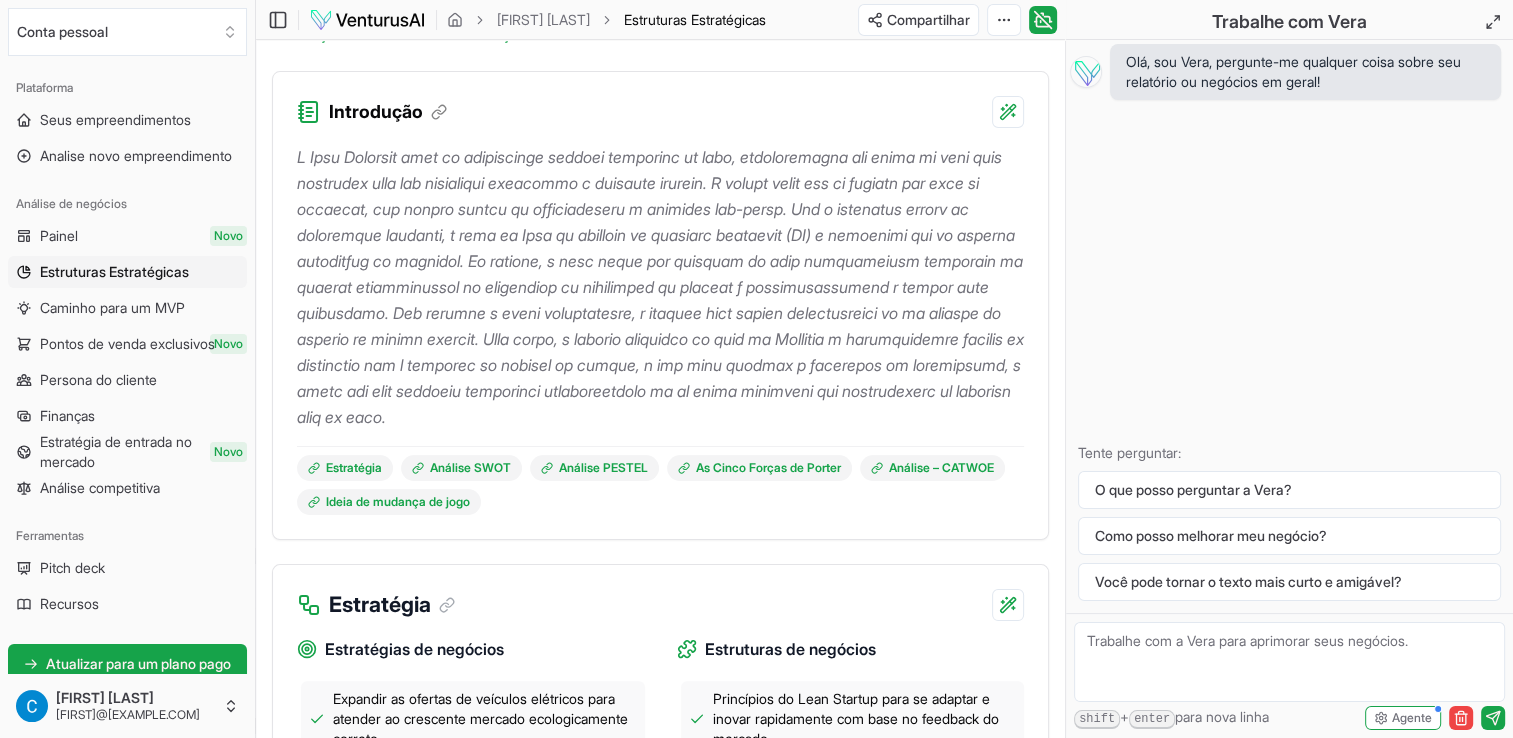 scroll, scrollTop: 0, scrollLeft: 0, axis: both 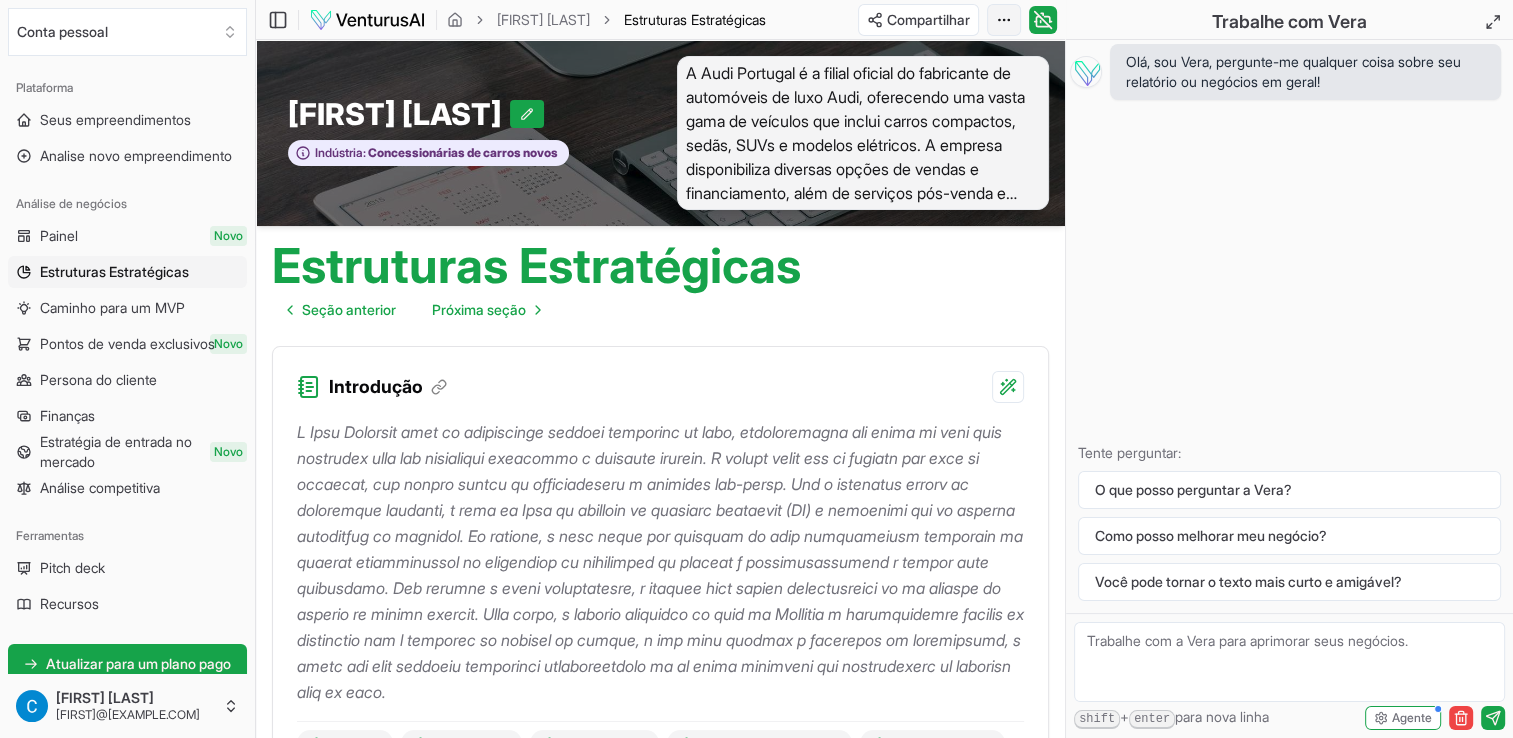 click on "We value your privacy We use cookies to enhance your browsing experience, serve personalized ads or content, and analyze our traffic. By clicking "Accept All", you consent to our use of cookies. Customize    Accept All Customize Consent Preferences   We use cookies to help you navigate efficiently and perform certain functions. You will find detailed information about all cookies under each consent category below. The cookies that are categorized as "Necessary" are stored on your browser as they are essential for enabling the basic functionalities of the site. ...  Show more Necessary Always Active Necessary cookies are required to enable the basic features of this site, such as providing secure log-in or adjusting your consent preferences. These cookies do not store any personally identifiable data. Cookie cookieyes-consent Duration 1 year Description Cookie __cf_bm Duration 1 hour Description This cookie, set by Cloudflare, is used to support Cloudflare Bot Management.  Cookie _cfuvid Duration session lidc" at bounding box center (756, 369) 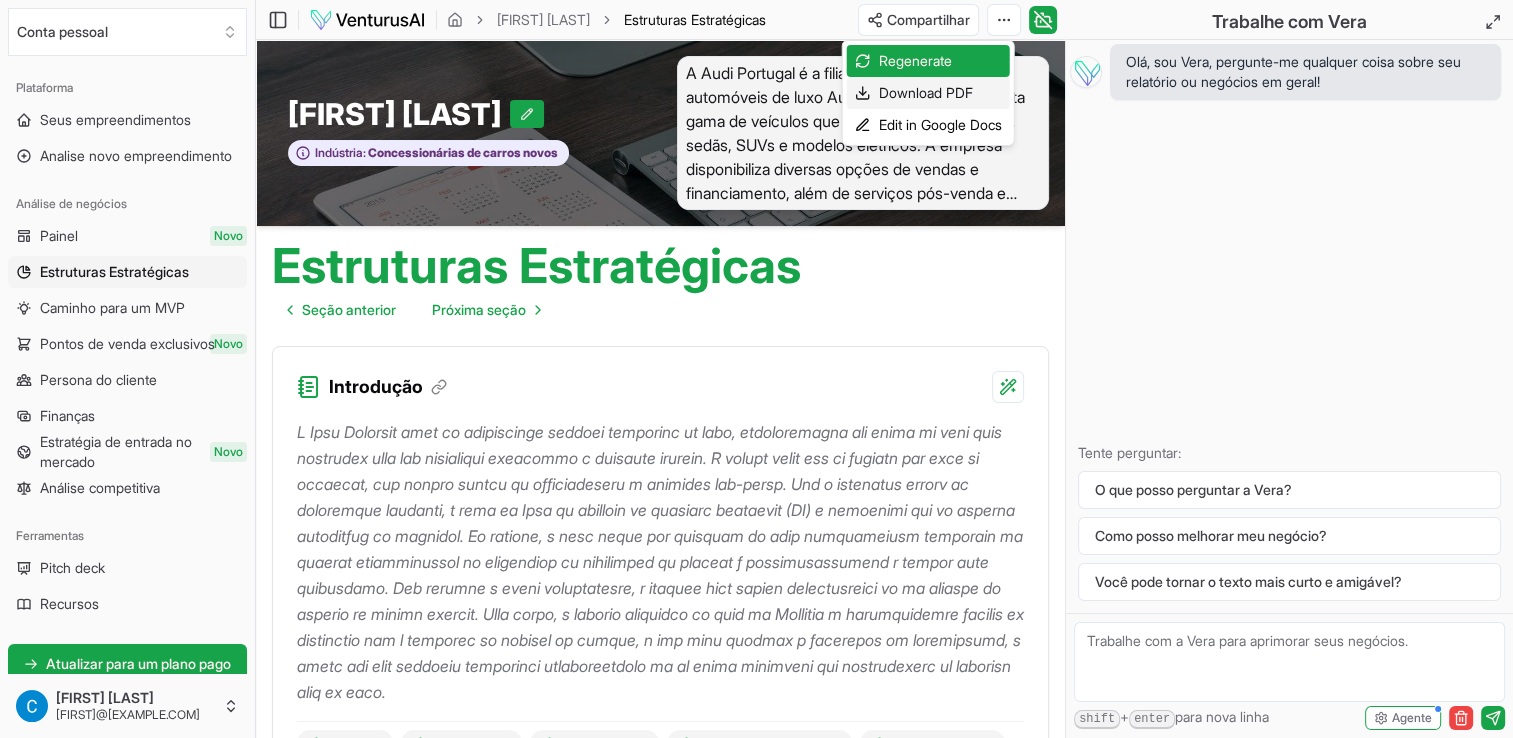 click on "Download PDF" at bounding box center [926, 93] 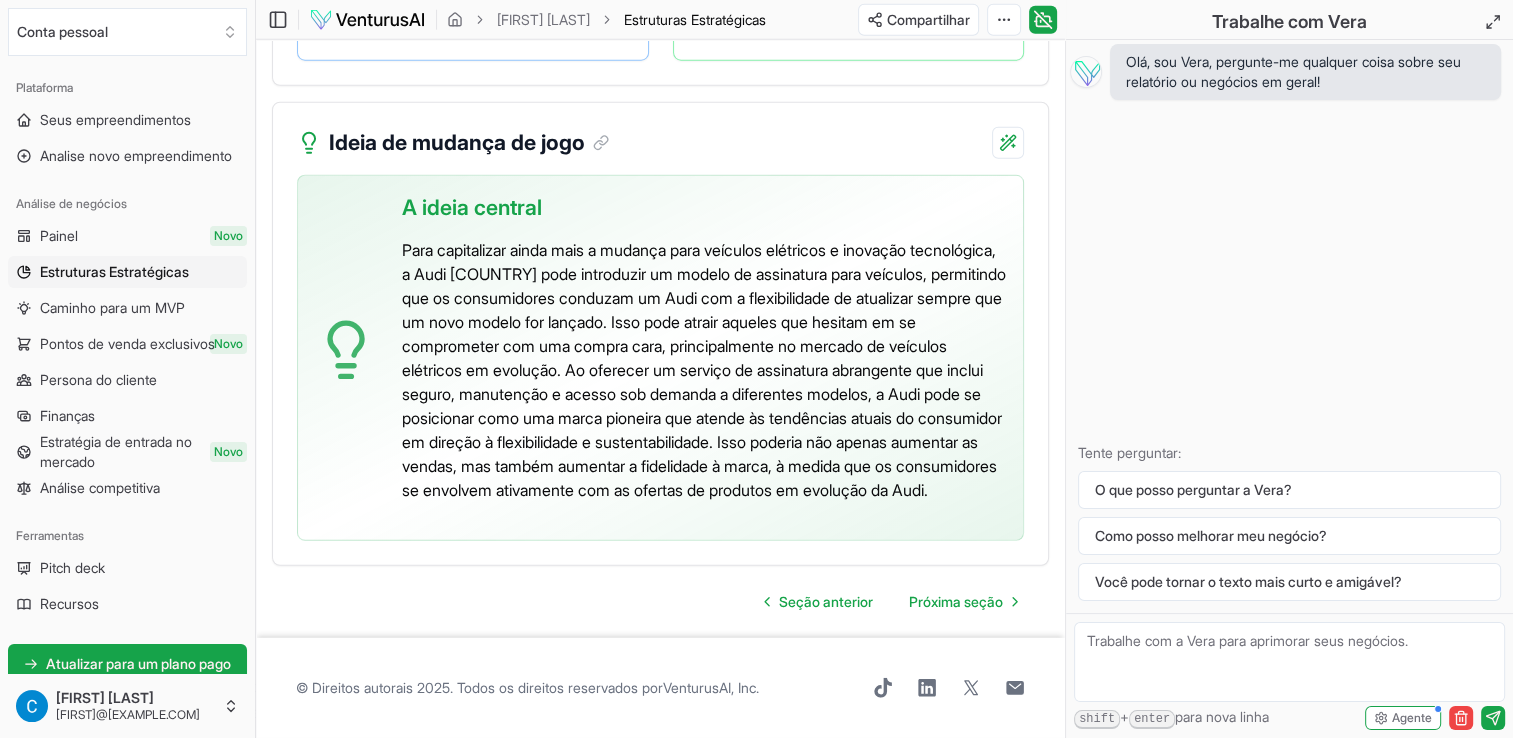 scroll, scrollTop: 5066, scrollLeft: 0, axis: vertical 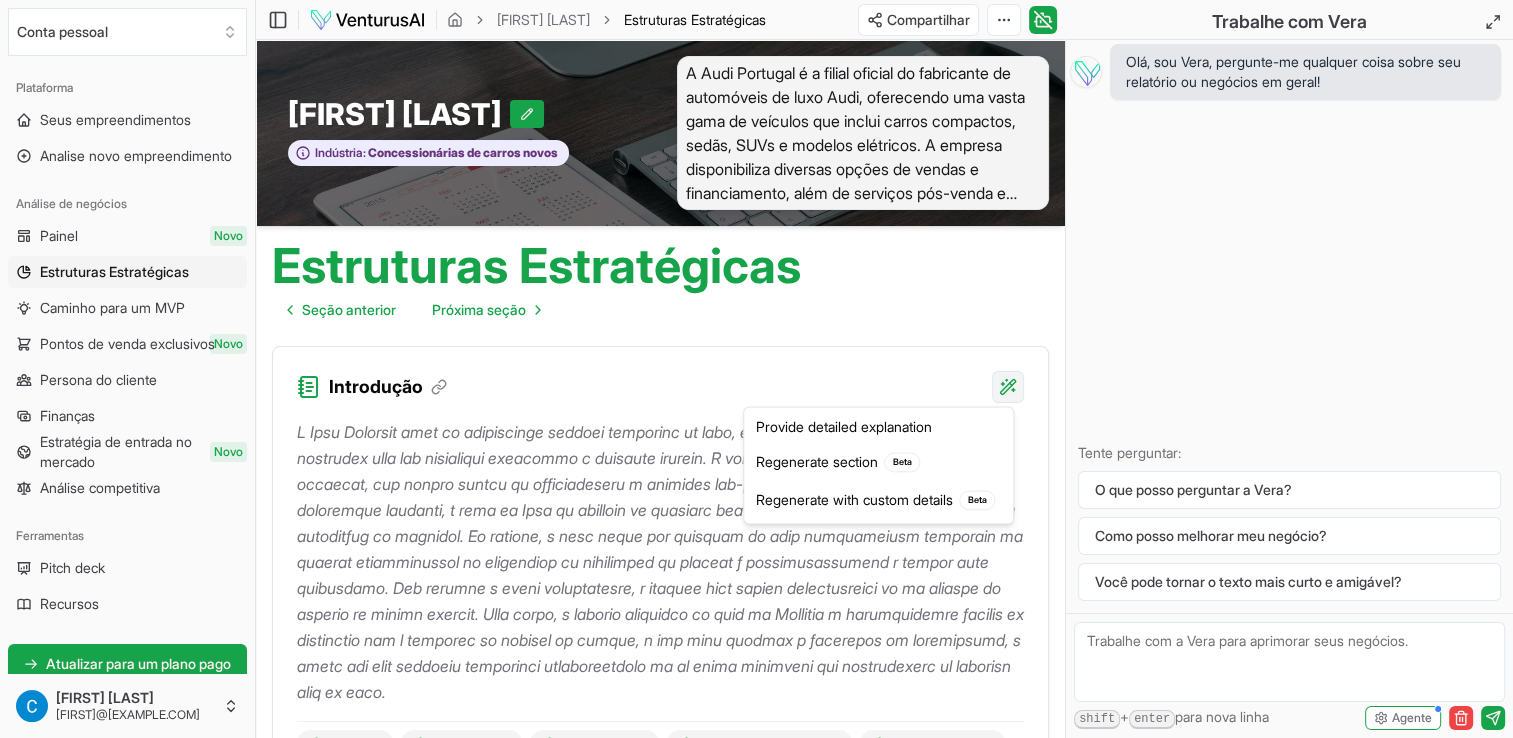 click on "We value your privacy We use cookies to enhance your browsing experience, serve personalized ads or content, and analyze our traffic. By clicking "Accept All", you consent to our use of cookies. Customize    Accept All Customize Consent Preferences   We use cookies to help you navigate efficiently and perform certain functions. You will find detailed information about all cookies under each consent category below. The cookies that are categorized as "Necessary" are stored on your browser as they are essential for enabling the basic functionalities of the site. ...  Show more Necessary Always Active Necessary cookies are required to enable the basic features of this site, such as providing secure log-in or adjusting your consent preferences. These cookies do not store any personally identifiable data. Cookie cookieyes-consent Duration 1 year Description Cookie __cf_bm Duration 1 hour Description This cookie, set by Cloudflare, is used to support Cloudflare Bot Management.  Cookie _cfuvid Duration session lidc" at bounding box center (756, 369) 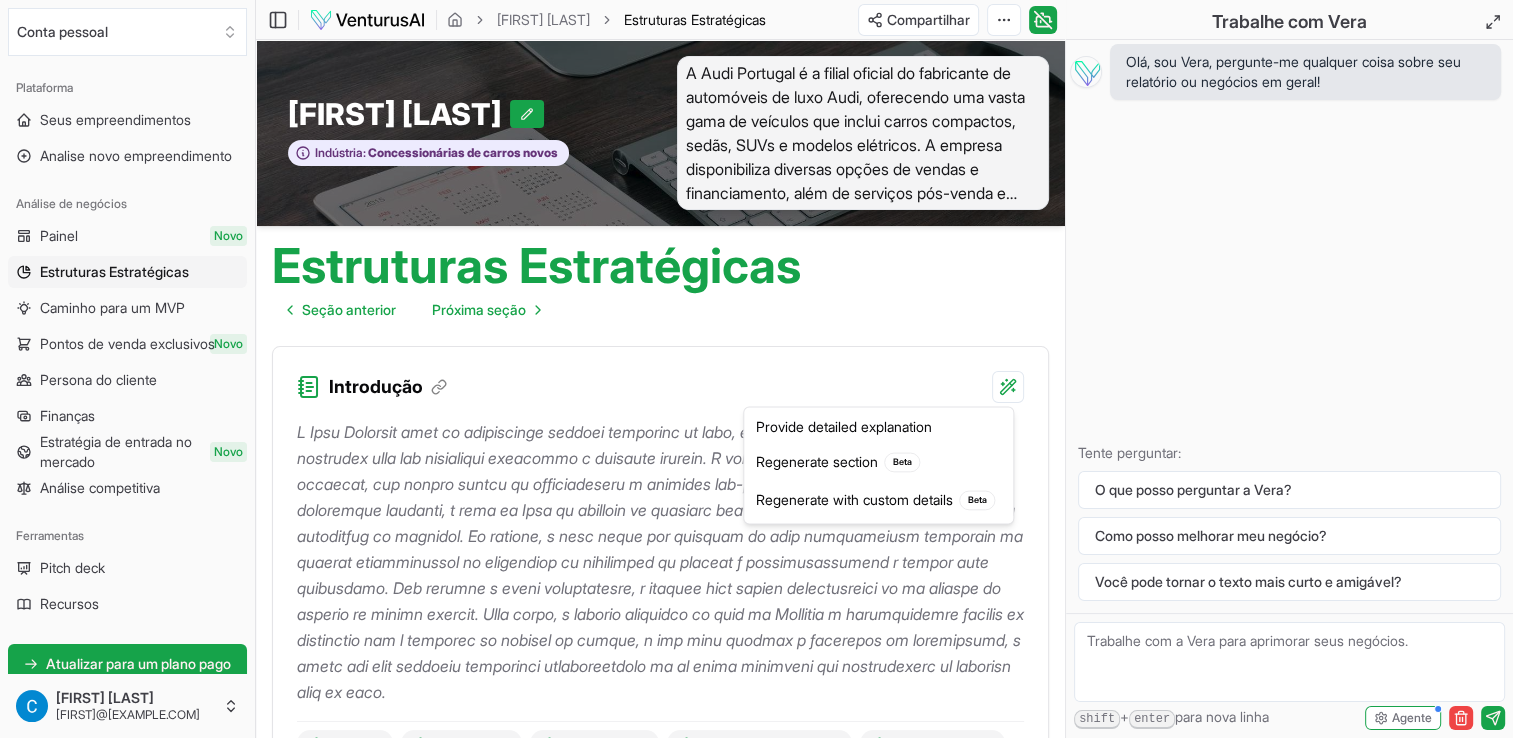 click on "We value your privacy We use cookies to enhance your browsing experience, serve personalized ads or content, and analyze our traffic. By clicking "Accept All", you consent to our use of cookies. Customize    Accept All Customize Consent Preferences   We use cookies to help you navigate efficiently and perform certain functions. You will find detailed information about all cookies under each consent category below. The cookies that are categorized as "Necessary" are stored on your browser as they are essential for enabling the basic functionalities of the site. ...  Show more Necessary Always Active Necessary cookies are required to enable the basic features of this site, such as providing secure log-in or adjusting your consent preferences. These cookies do not store any personally identifiable data. Cookie cookieyes-consent Duration 1 year Description Cookie __cf_bm Duration 1 hour Description This cookie, set by Cloudflare, is used to support Cloudflare Bot Management.  Cookie _cfuvid Duration session lidc" at bounding box center (756, 369) 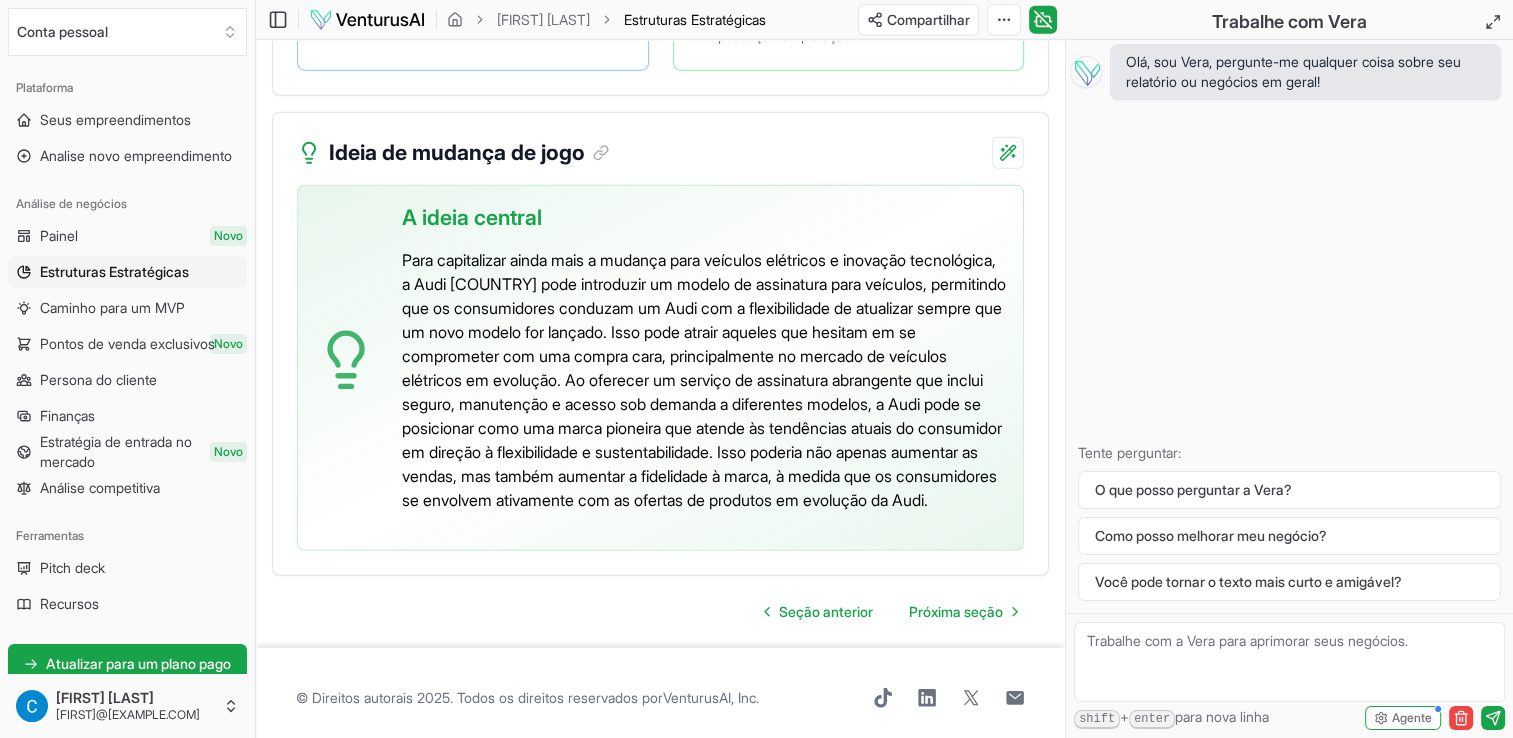 scroll, scrollTop: 5566, scrollLeft: 0, axis: vertical 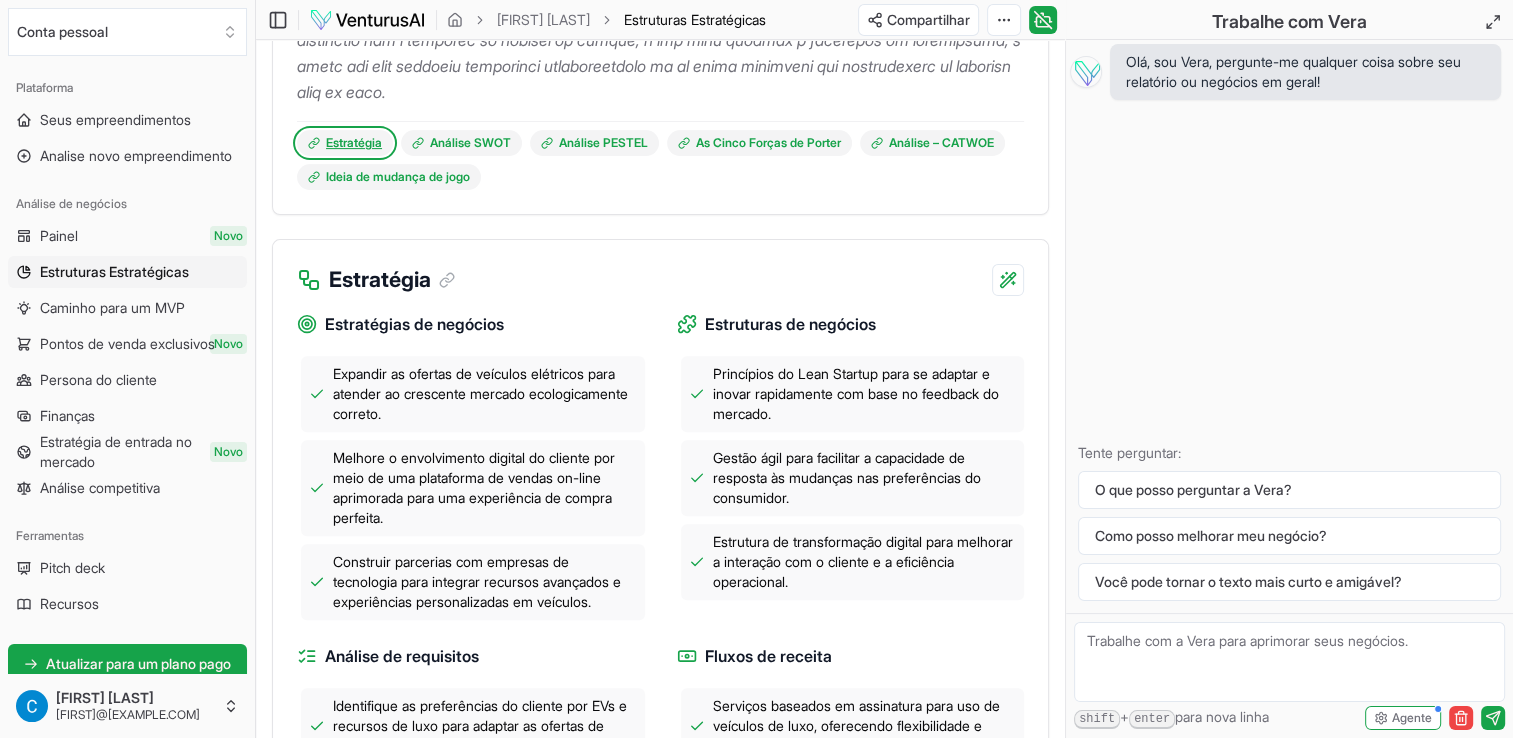 click on "Estratégia" at bounding box center [354, 143] 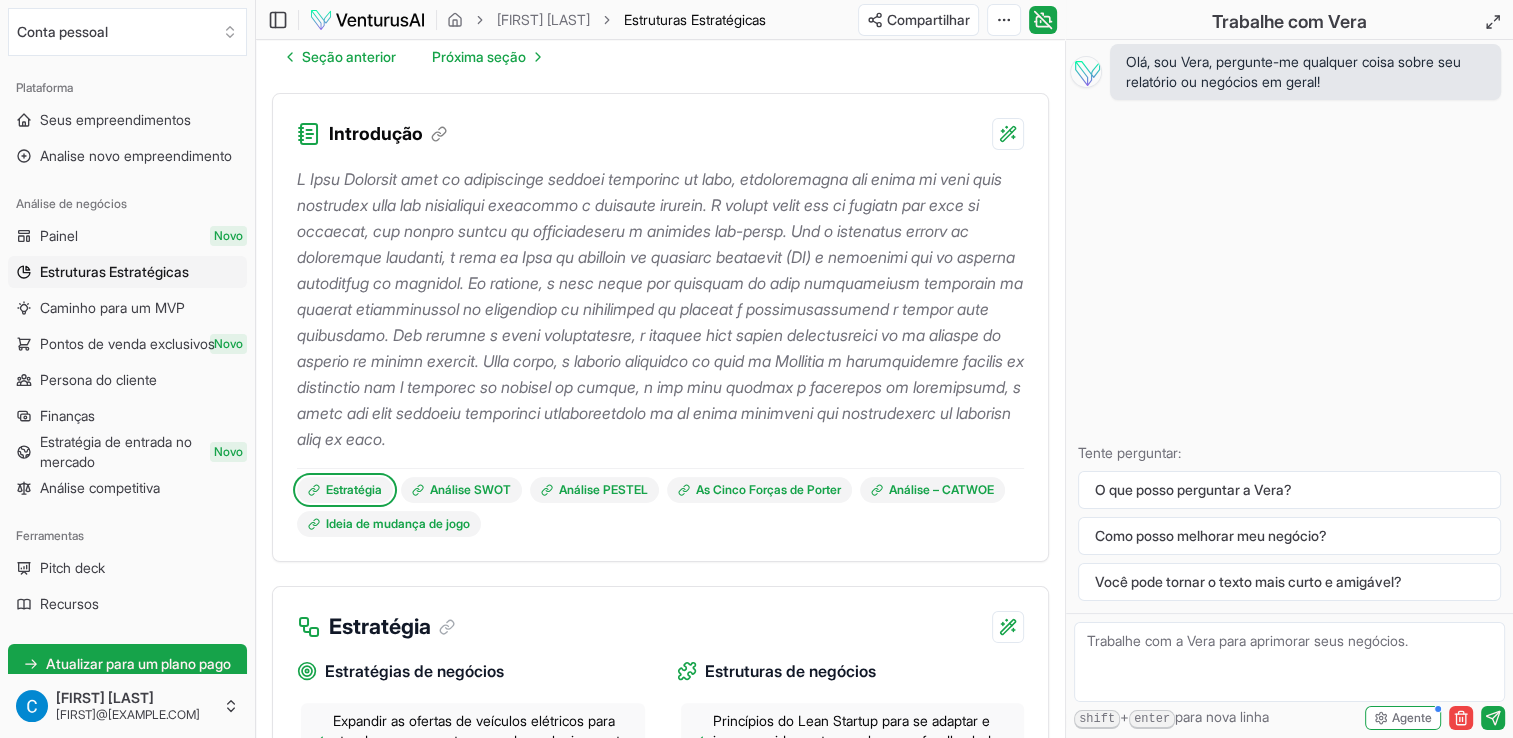 scroll, scrollTop: 608, scrollLeft: 0, axis: vertical 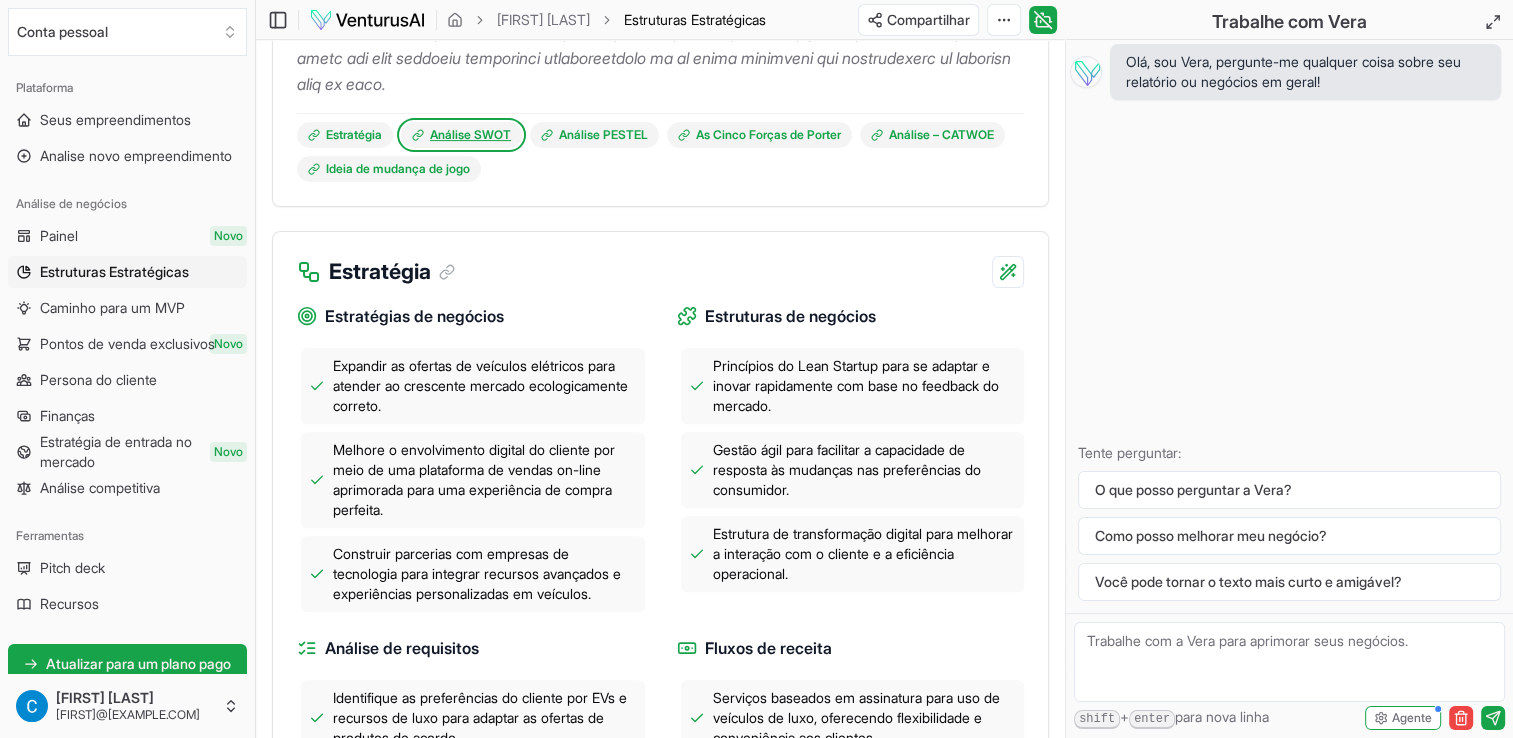 click on "Análise SWOT" at bounding box center [470, 135] 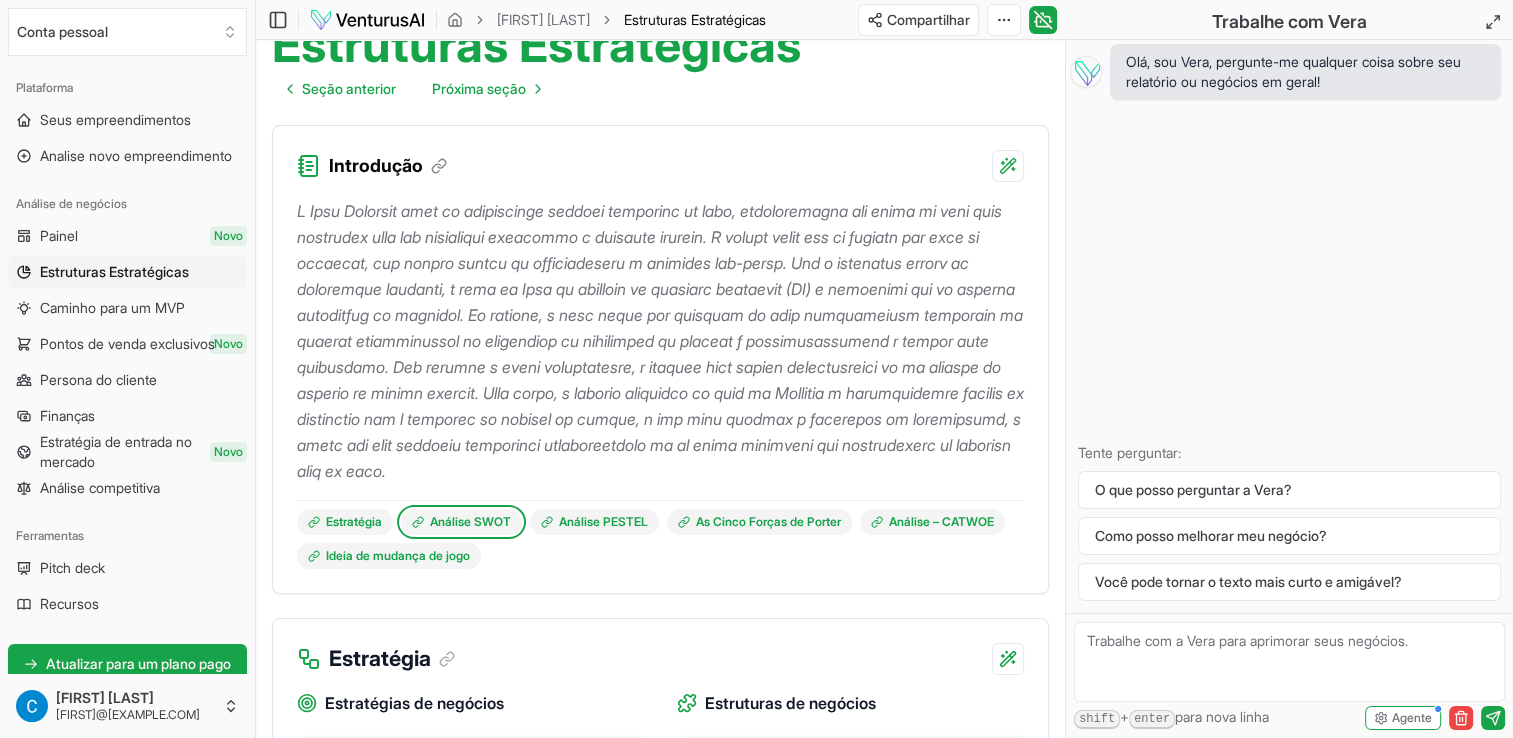 scroll, scrollTop: 0, scrollLeft: 0, axis: both 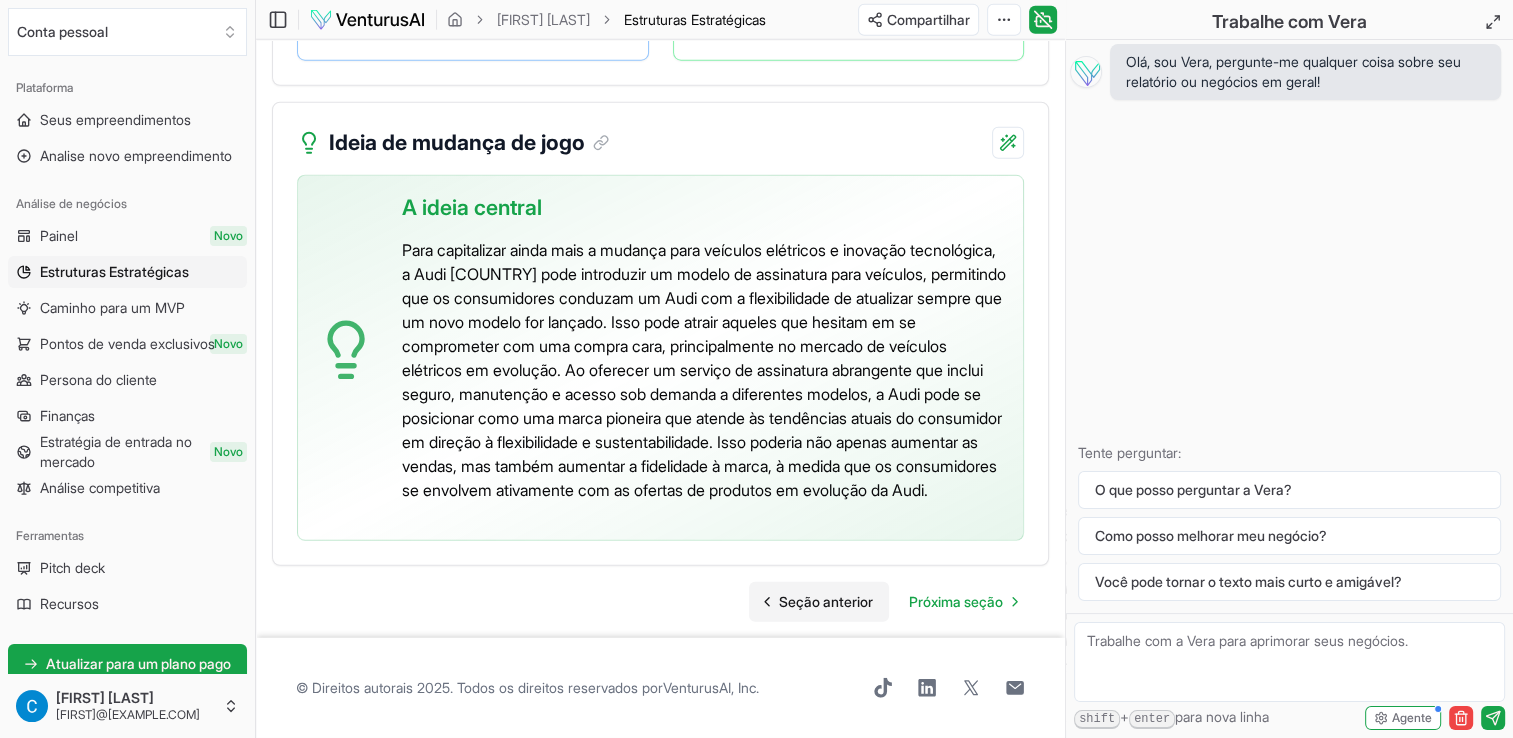 click on "Seção anterior" at bounding box center (826, 602) 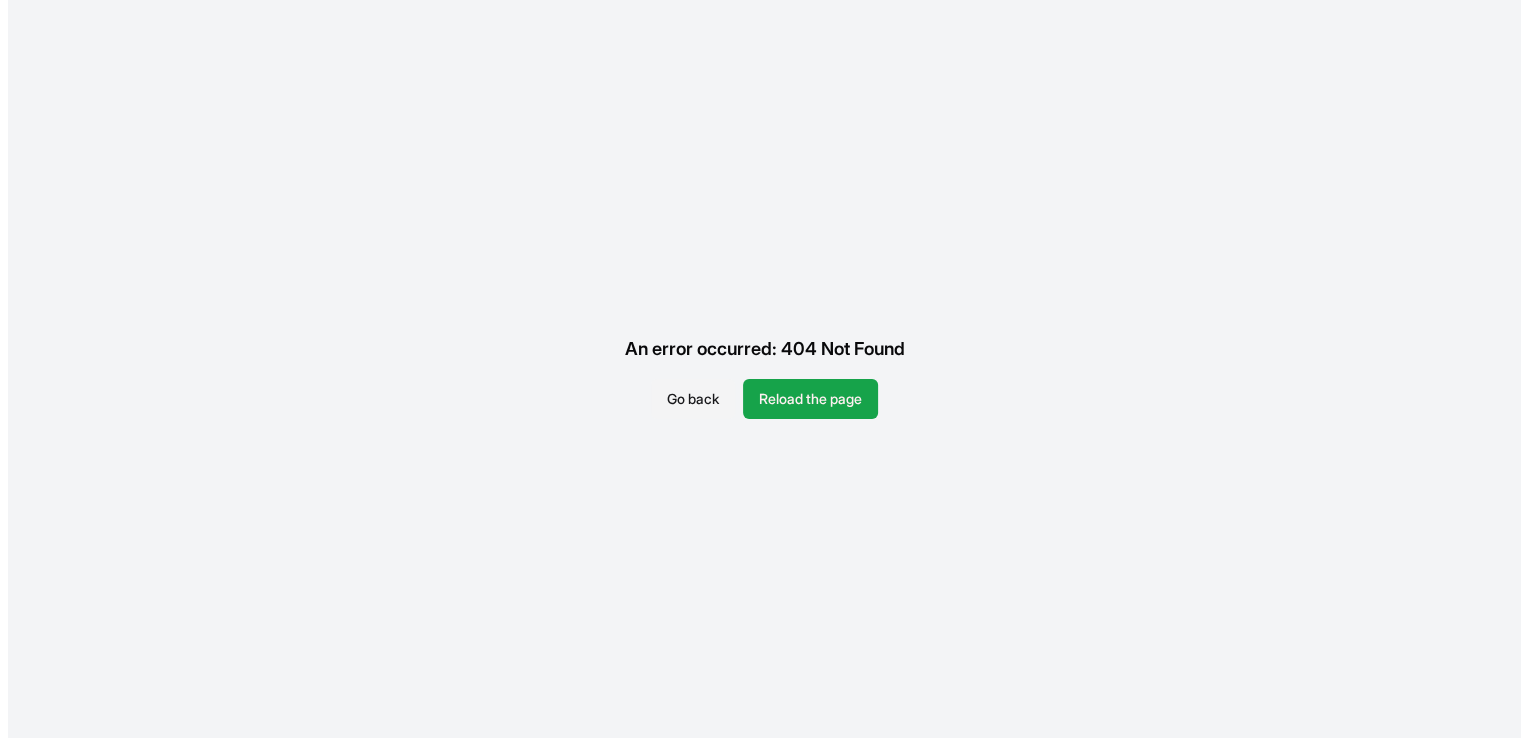 scroll, scrollTop: 0, scrollLeft: 0, axis: both 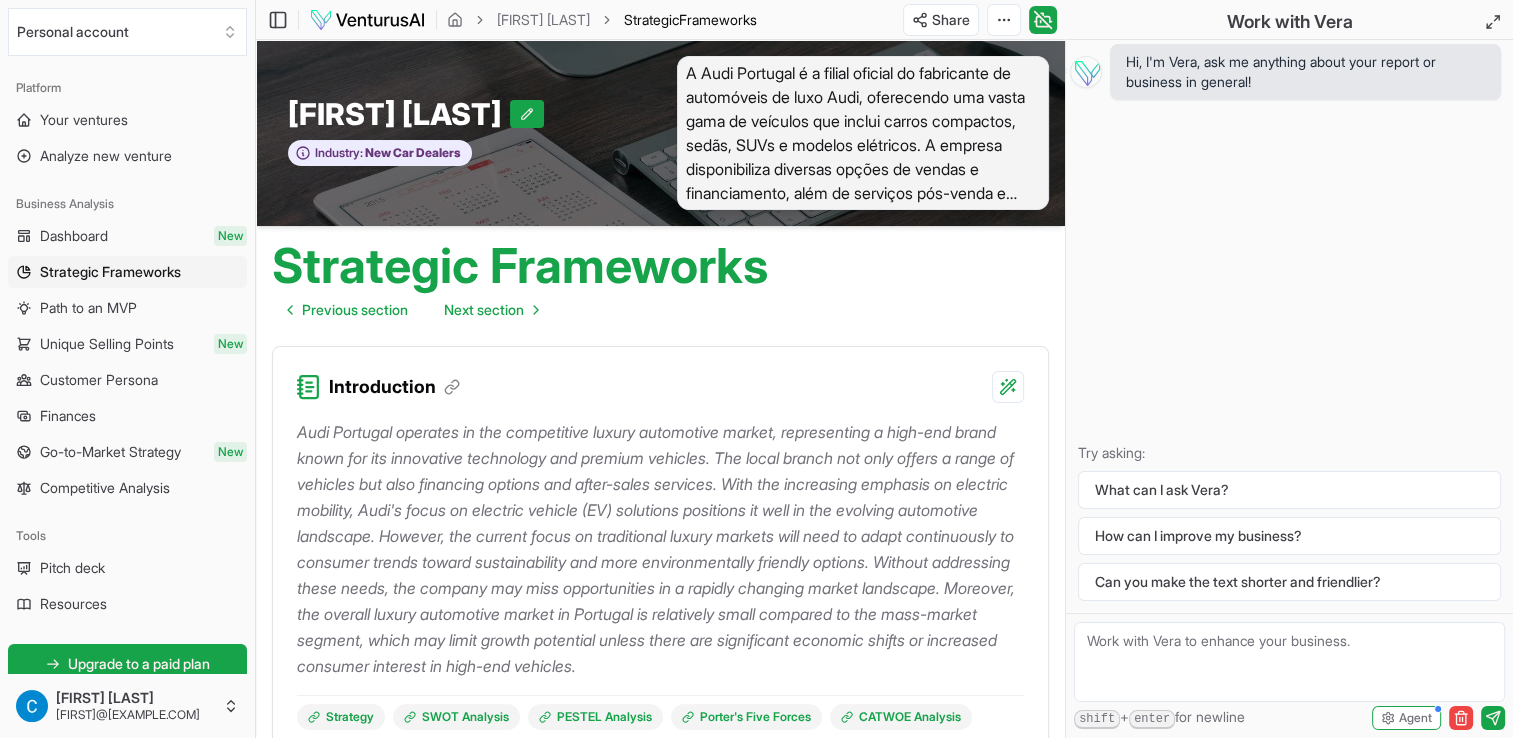 click 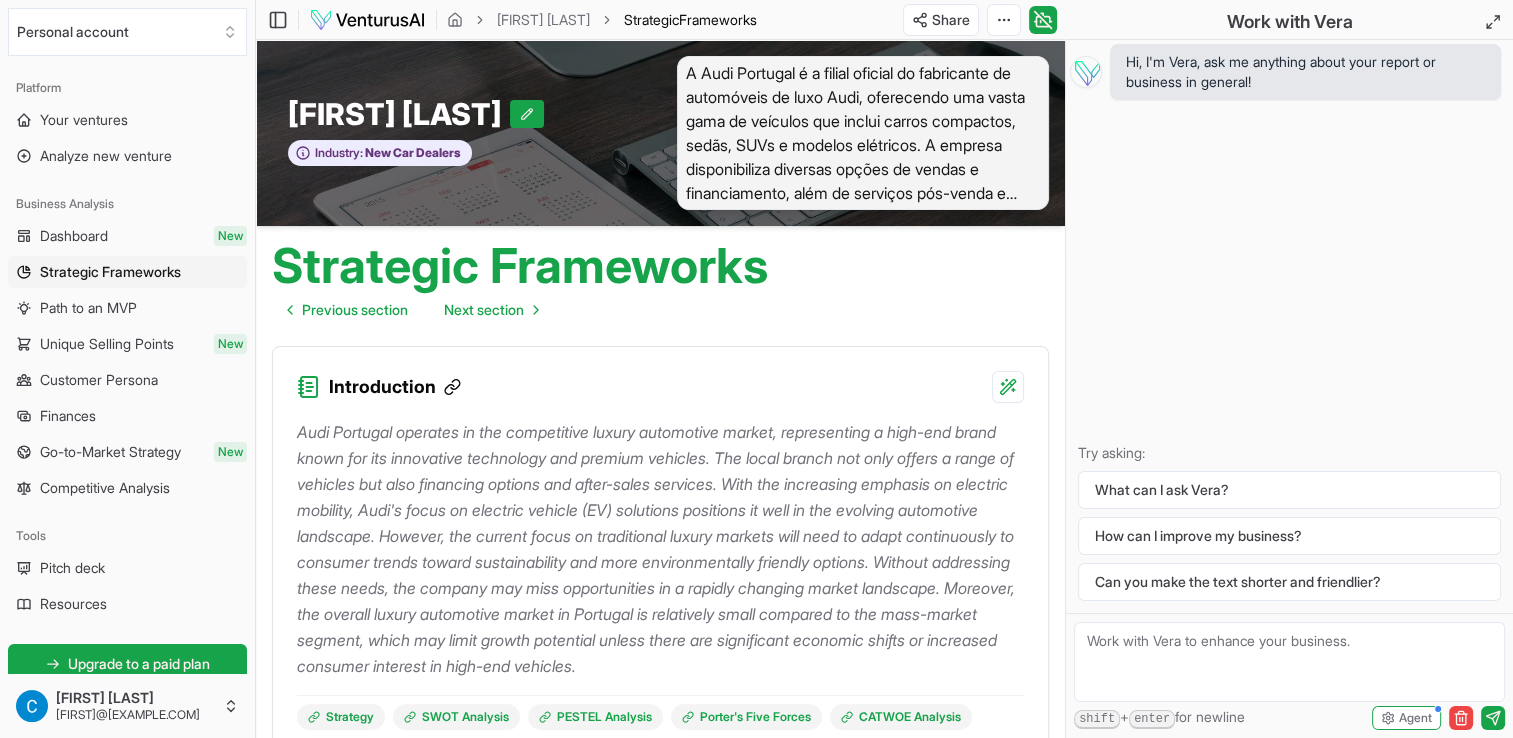 click 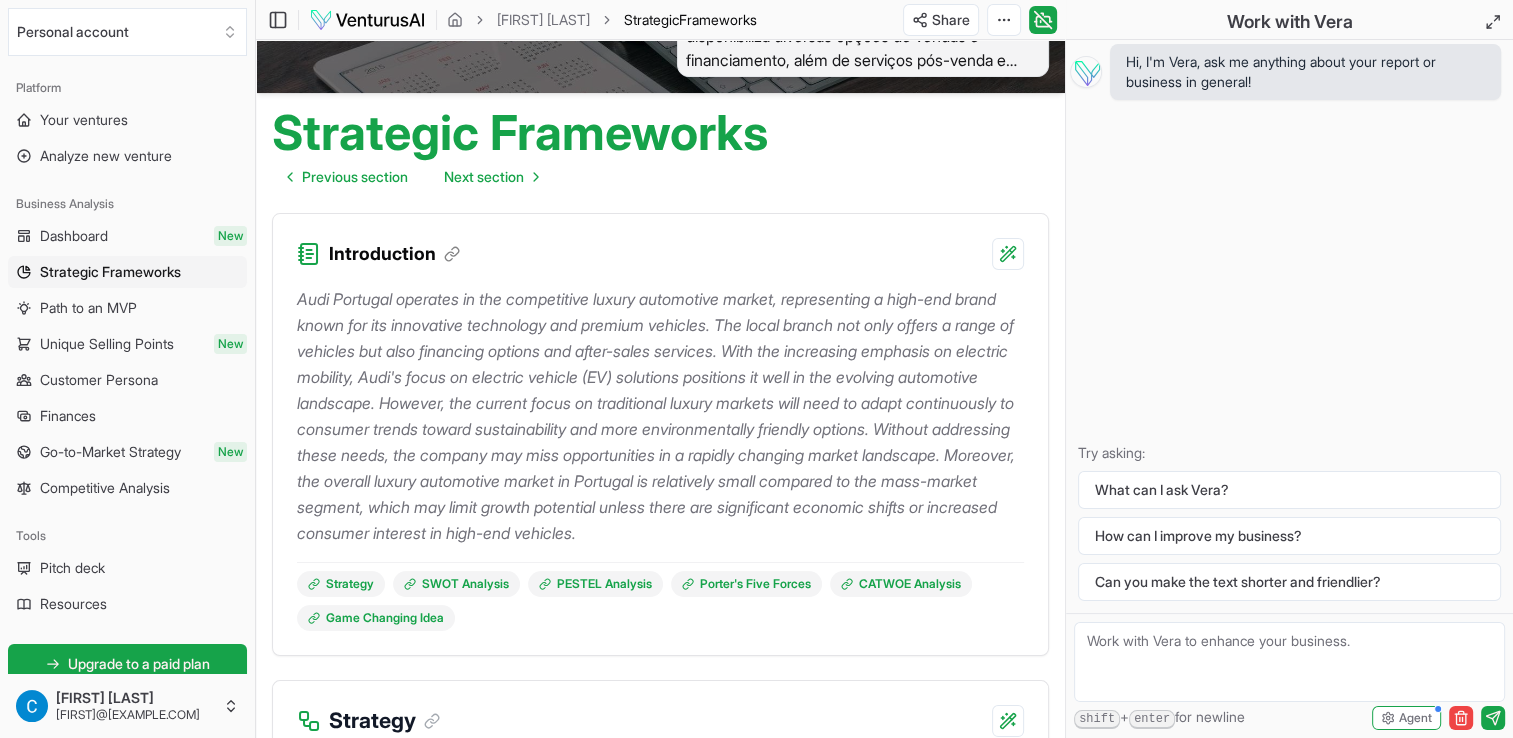 scroll, scrollTop: 0, scrollLeft: 0, axis: both 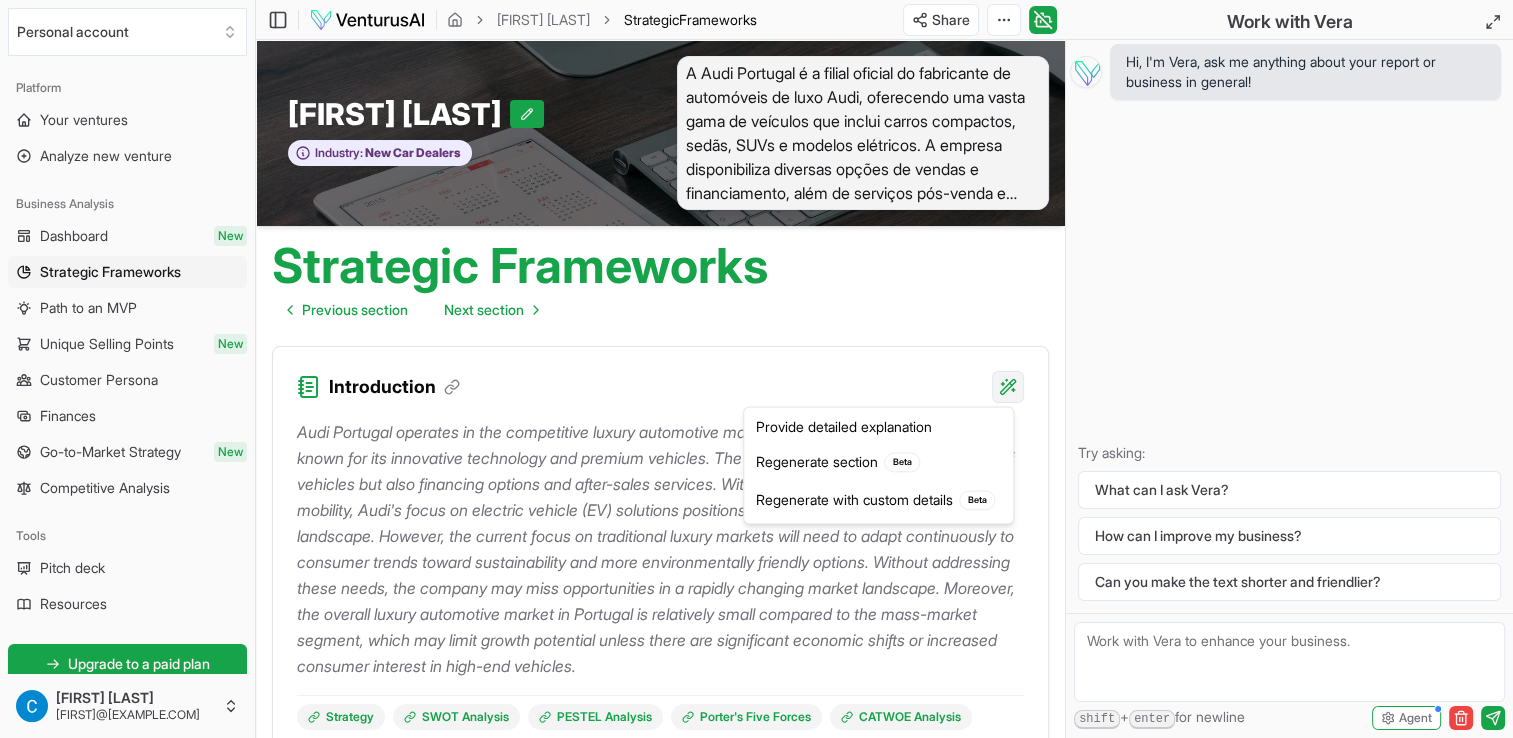 click on "Personal account Platform Your ventures Analyze new venture Business Analysis Dashboard New Strategic Frameworks Path to an MVP Unique Selling Points New Customer Persona Finances Go-to-Market Strategy New Competitive Analysis Tools Pitch deck Resources Get started for free Upgrade to a paid plan Starter  plan Standard reports 1 / 2   left Premium reports 0 / 0   left Community New Example ventures Settings Help [FIRST] [LAST] [FIRST]@[EXAMPLE.COM] Toggle Sidebar [FIRST] [LAST] Strategic  Frameworks Share Toggle Chat Sidebar [FIRST] [LAST] Strategic  Frameworks [FIRST] [LAST] Industry: New Car Dealers  A Audi [COUNTRY] é a filial oficial do fabricante de automóveis de luxo Audi, oferecendo uma vasta gama de veículos que inclui carros compactos, sedãs, SUVs e modelos elétricos. A empresa disponibiliza diversas opções de vendas e financiamento, além de serviços pós-venda e acessórios originais, destacando a inovação e o desempenho dos seus carros, com foco em soluções de mobilidade elétrica.   Strategy" at bounding box center [756, 369] 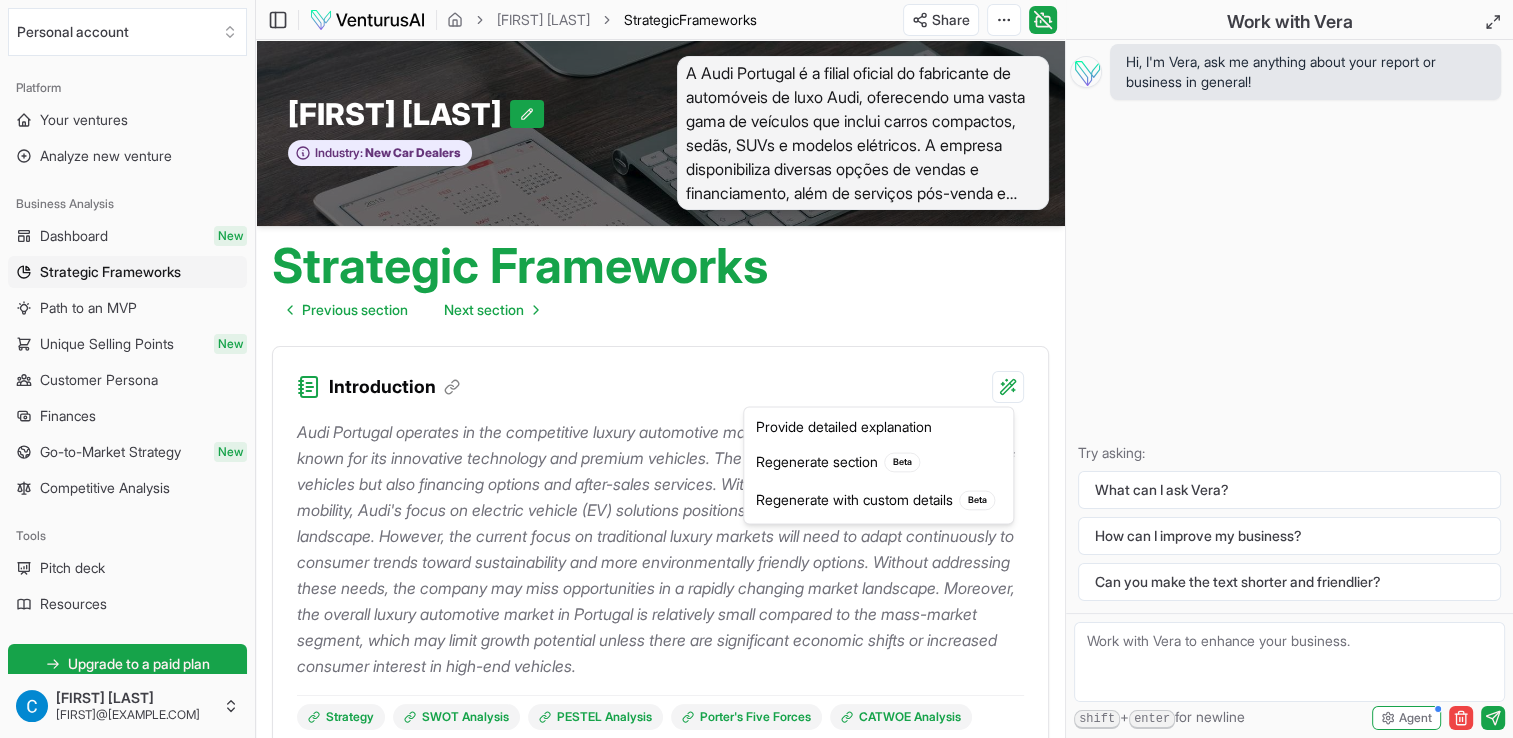click on "Personal account Platform Your ventures Analyze new venture Business Analysis Dashboard New Strategic Frameworks Path to an MVP Unique Selling Points New Customer Persona Finances Go-to-Market Strategy New Competitive Analysis Tools Pitch deck Resources Get started for free Upgrade to a paid plan Starter  plan Standard reports 1 / 2   left Premium reports 0 / 0   left Community New Example ventures Settings Help [FIRST] [LAST] [FIRST]@[EXAMPLE.COM] Toggle Sidebar [FIRST] [LAST] Strategic  Frameworks Share Toggle Chat Sidebar [FIRST] [LAST] Strategic  Frameworks [FIRST] [LAST] Industry: New Car Dealers  A Audi [COUNTRY] é a filial oficial do fabricante de automóveis de luxo Audi, oferecendo uma vasta gama de veículos que inclui carros compactos, sedãs, SUVs e modelos elétricos. A empresa disponibiliza diversas opções de vendas e financiamento, além de serviços pós-venda e acessórios originais, destacando a inovação e o desempenho dos seus carros, com foco em soluções de mobilidade elétrica.   Strategy" at bounding box center [756, 369] 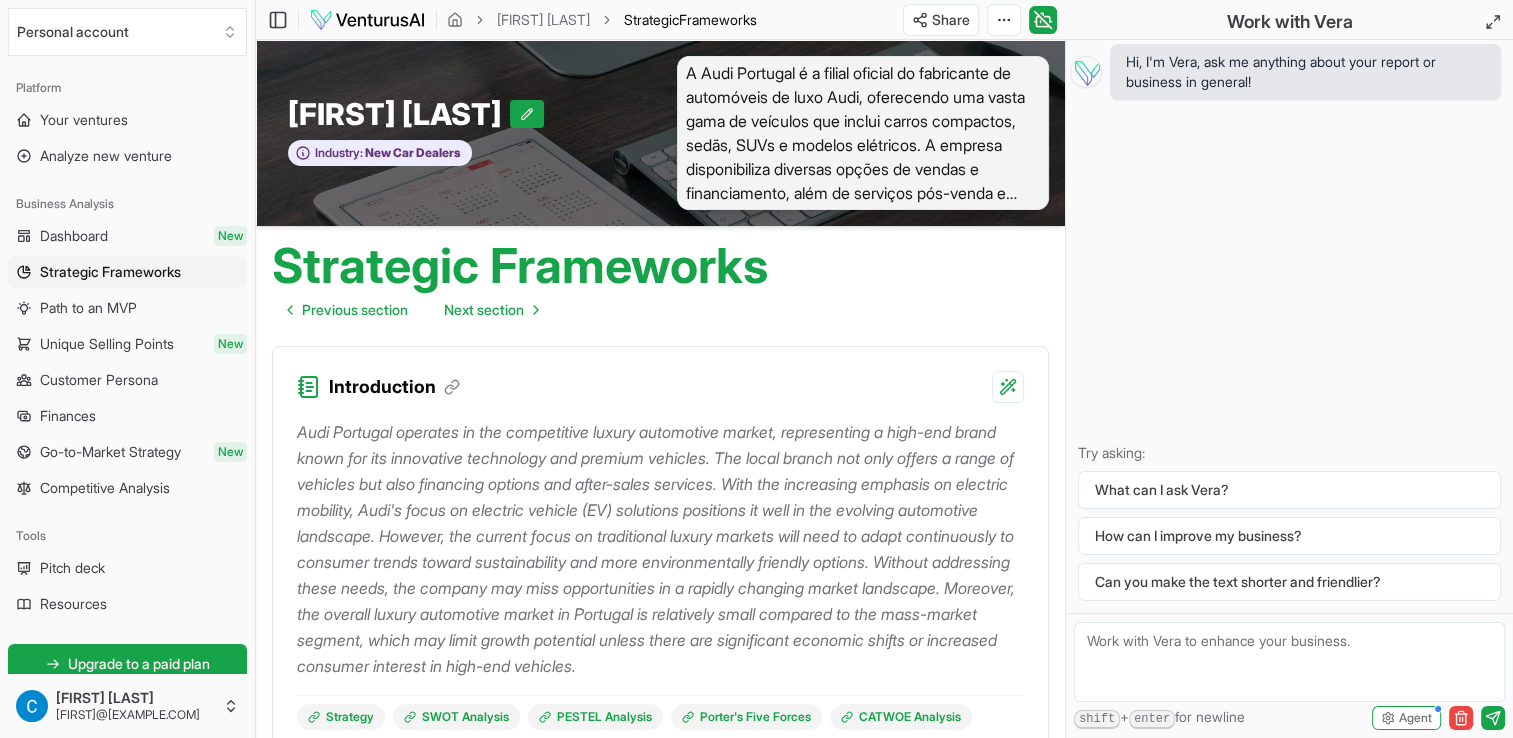click on "Strategic Frameworks" at bounding box center [110, 272] 